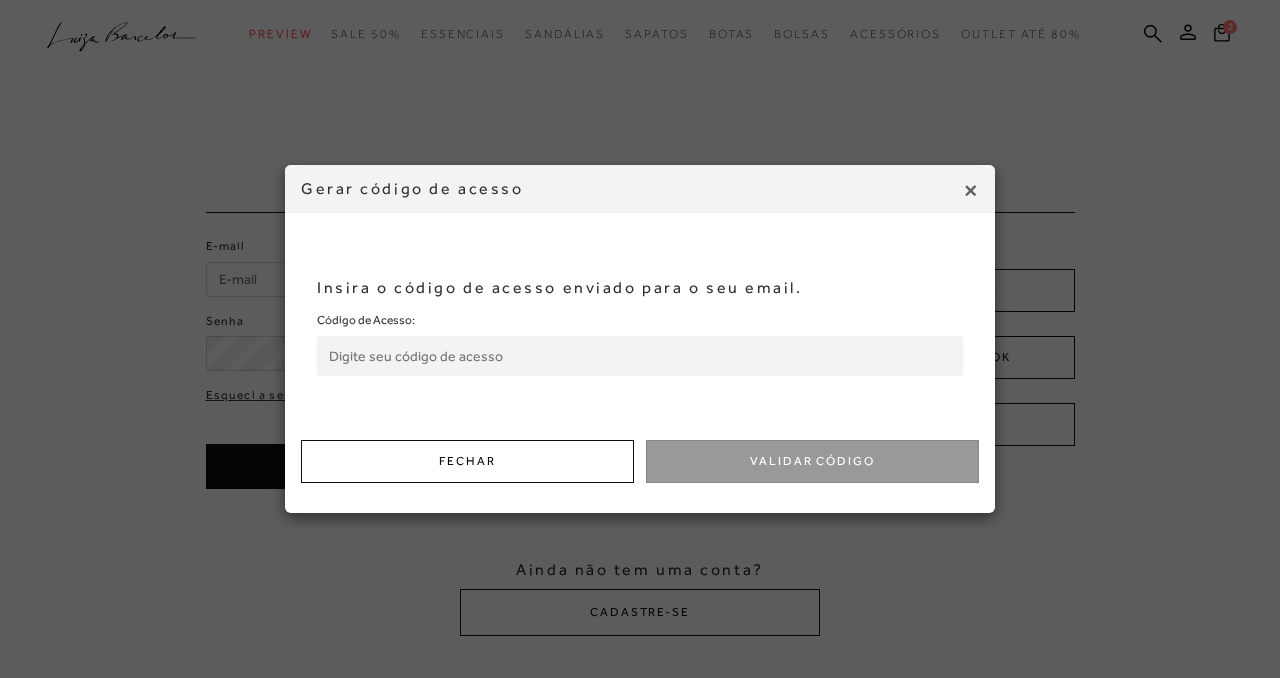scroll, scrollTop: 0, scrollLeft: 0, axis: both 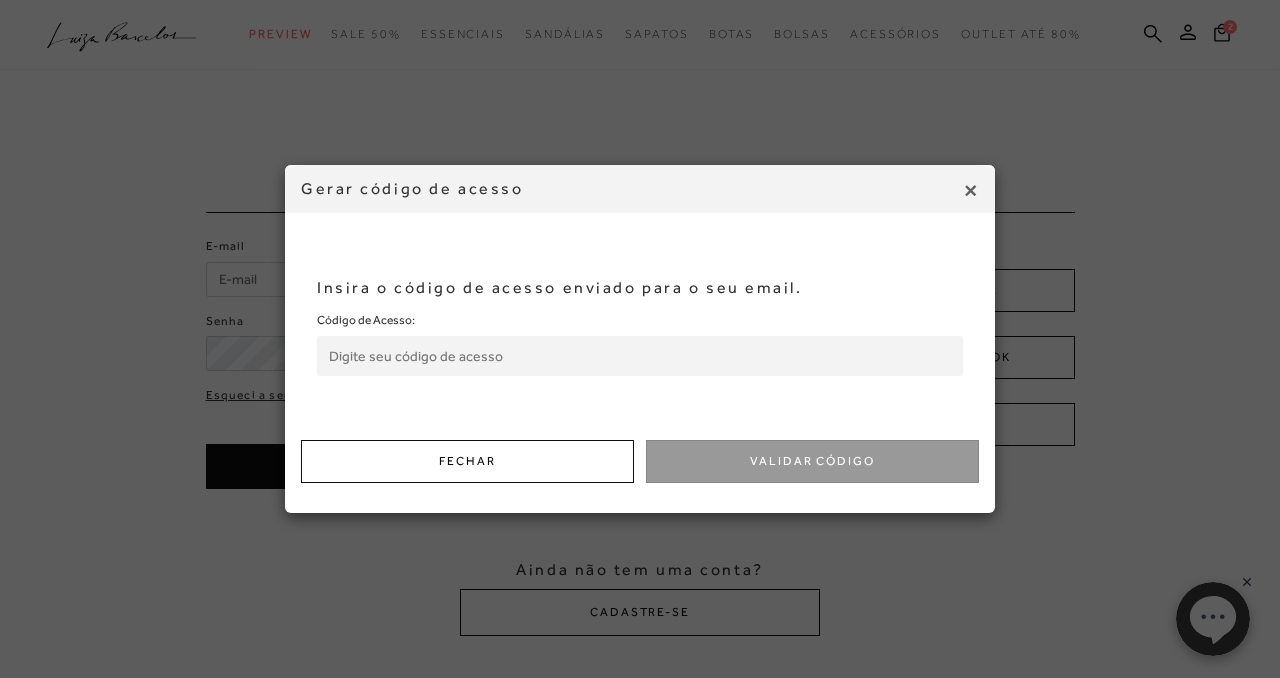 click on "Código de Acesso:" at bounding box center [640, 356] 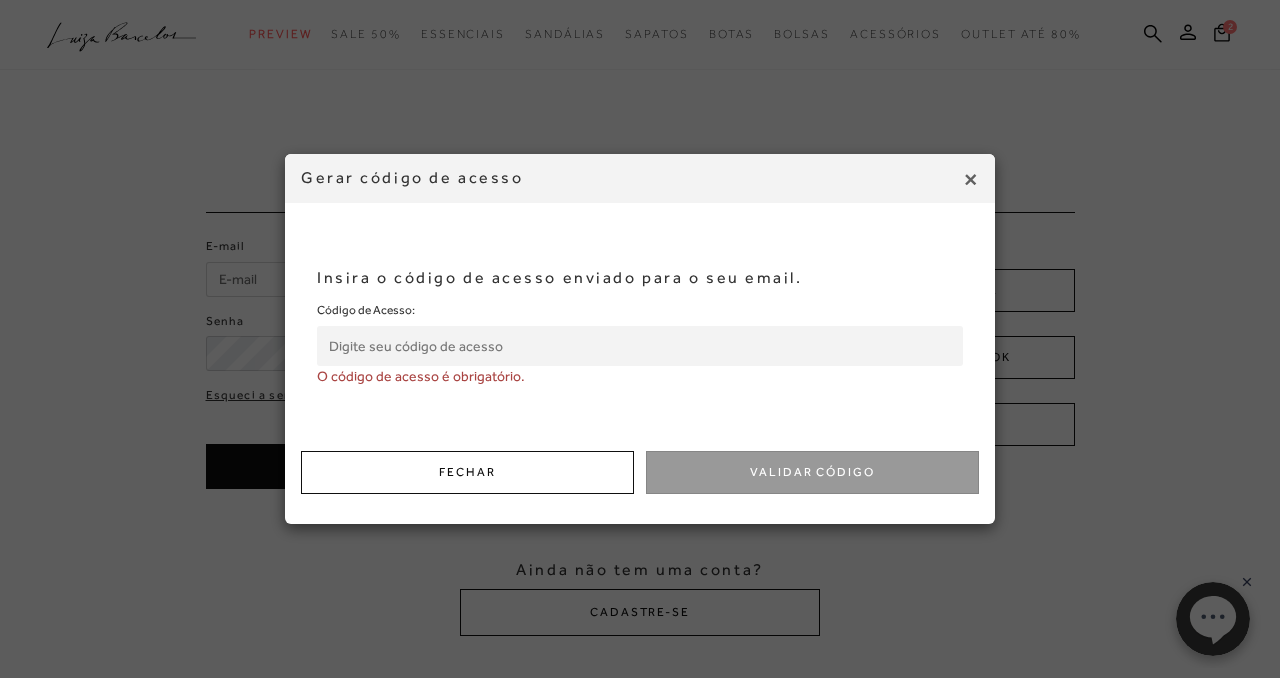 click on "×" at bounding box center [970, 179] 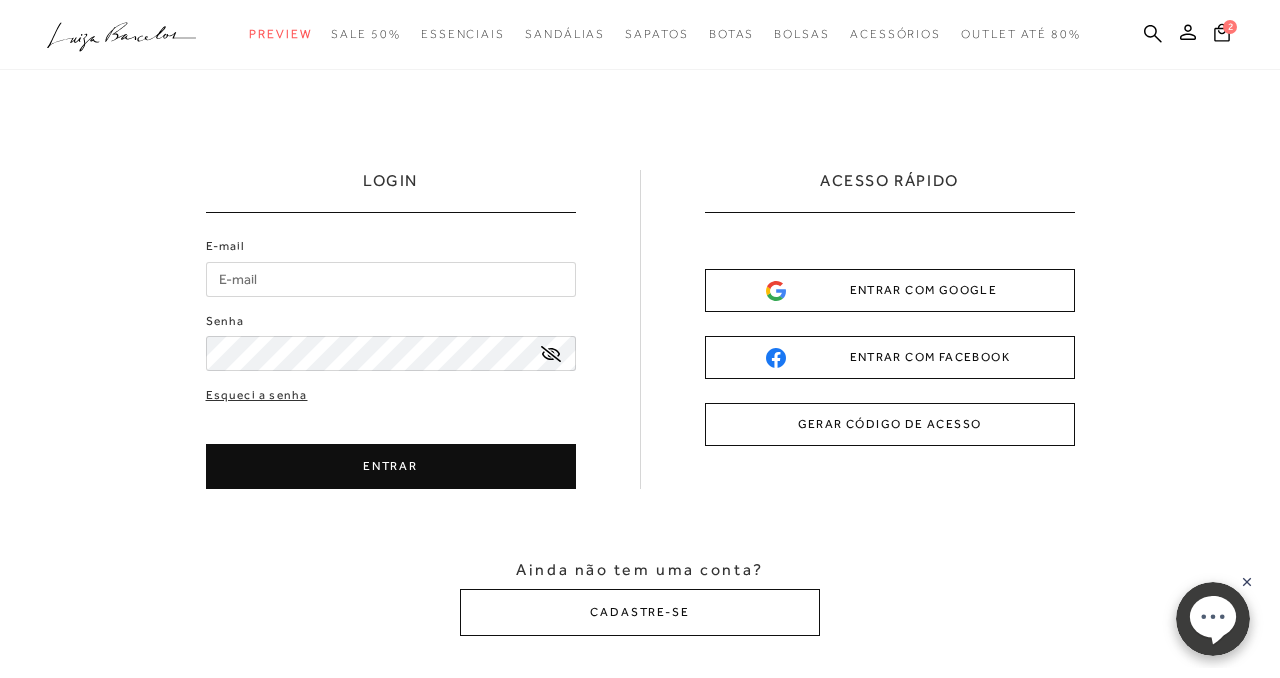 click on "GERAR CÓDIGO DE ACESSO" at bounding box center (890, 424) 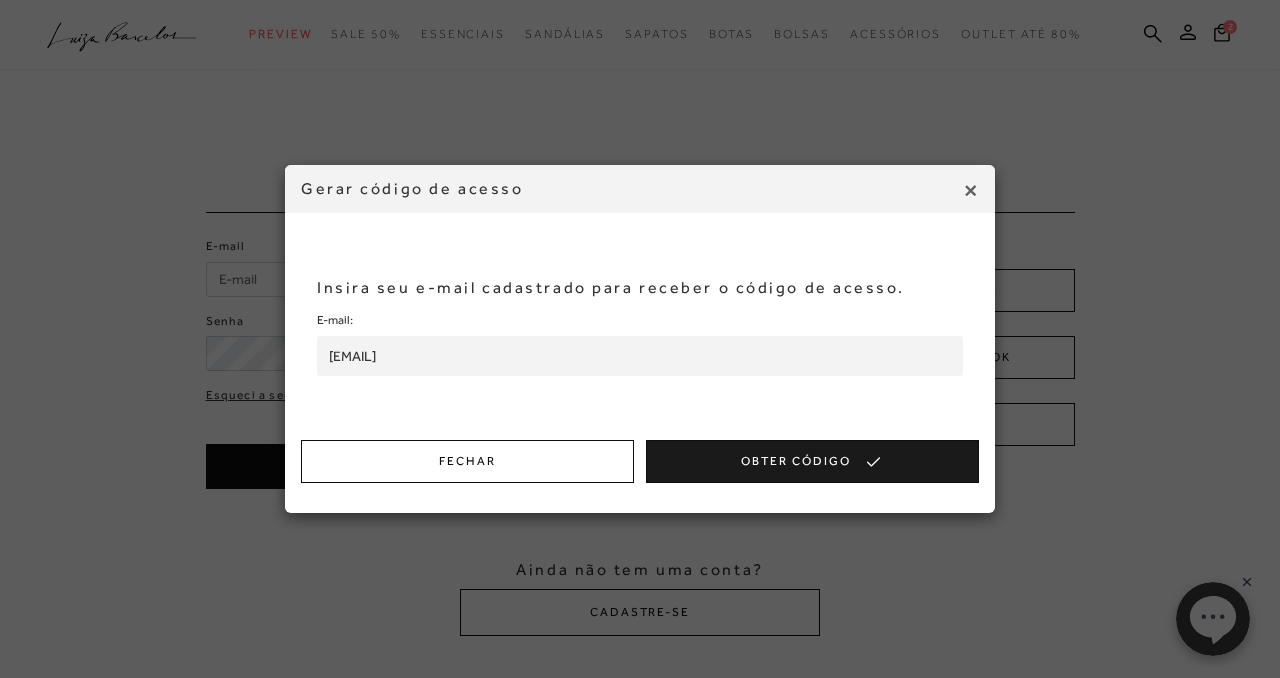 click on "Obter Código" at bounding box center [812, 461] 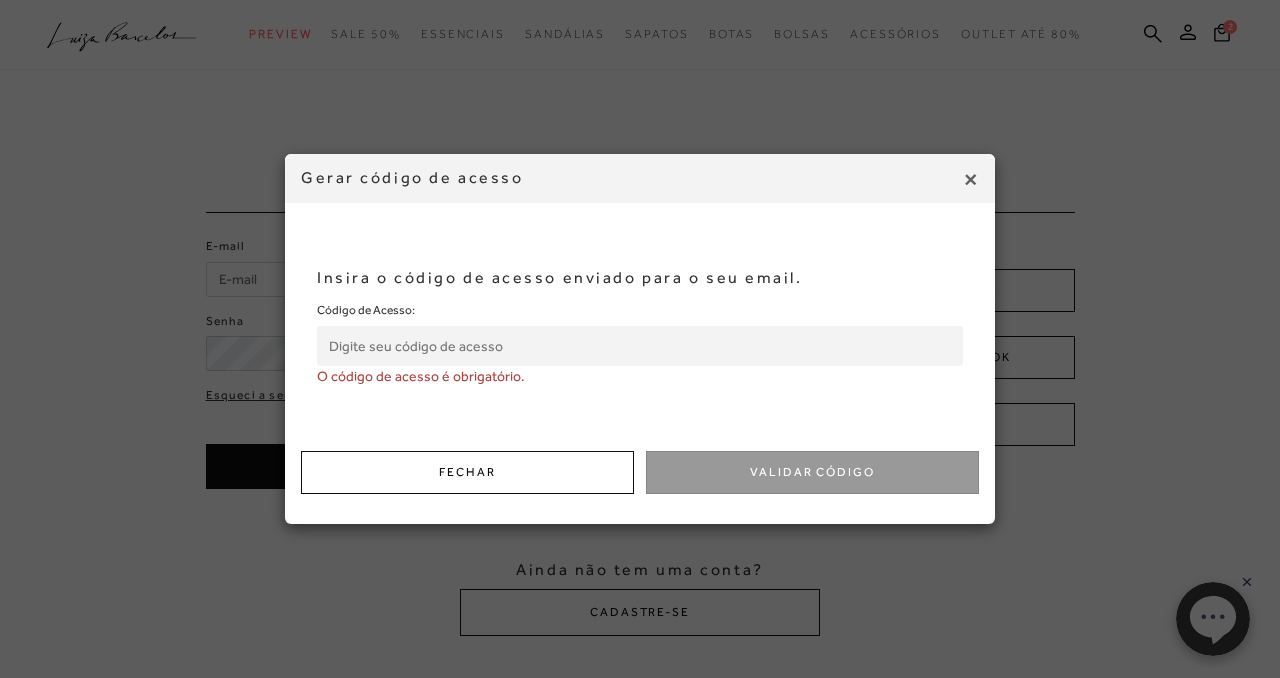 click on "×" at bounding box center [970, 179] 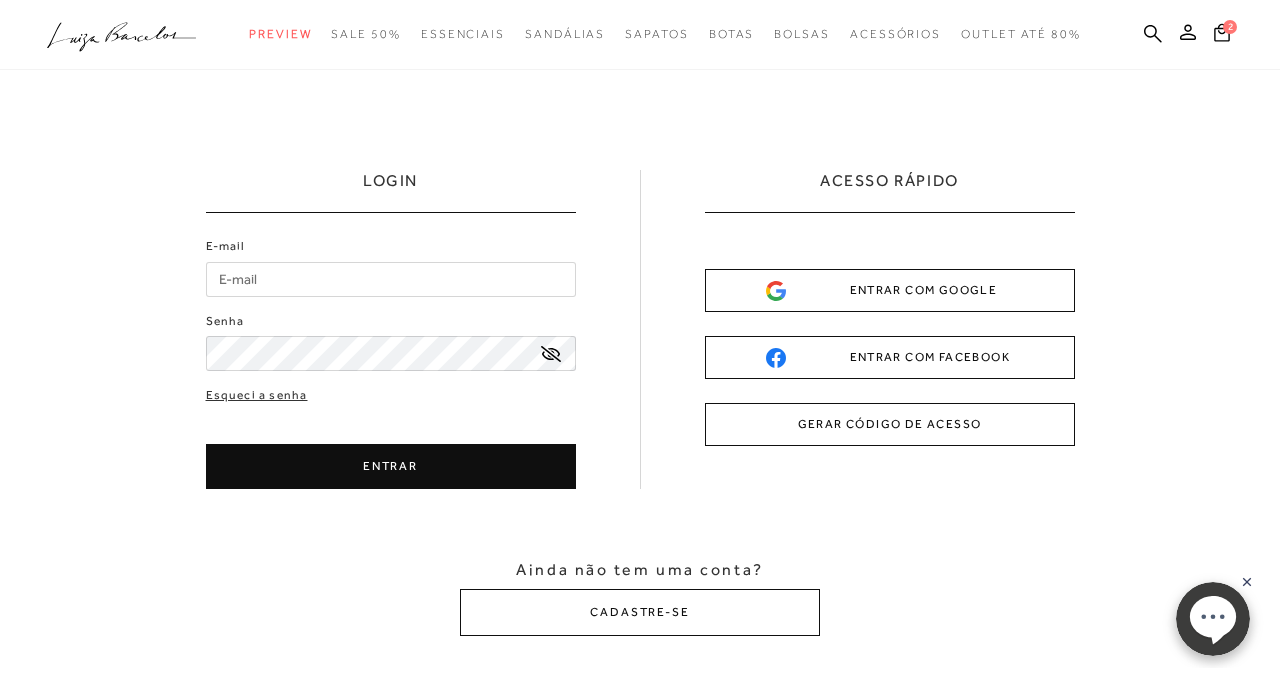 click on "E-mail" at bounding box center [391, 279] 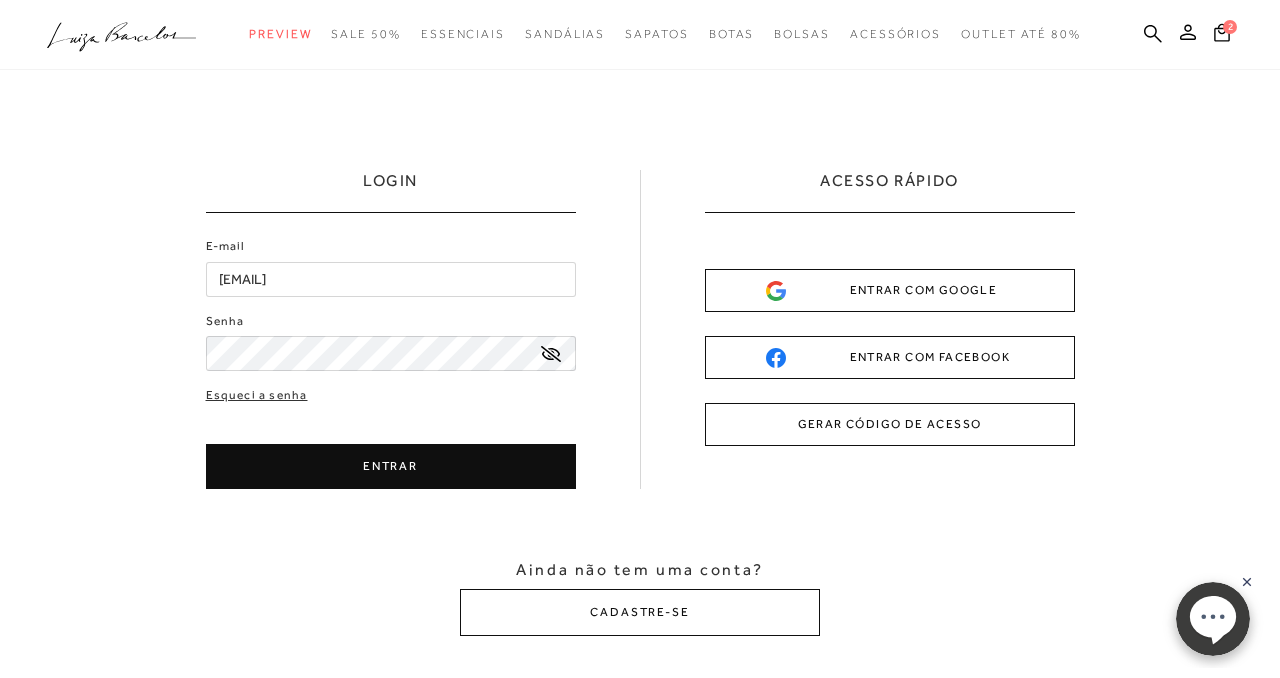 type on "[EMAIL]" 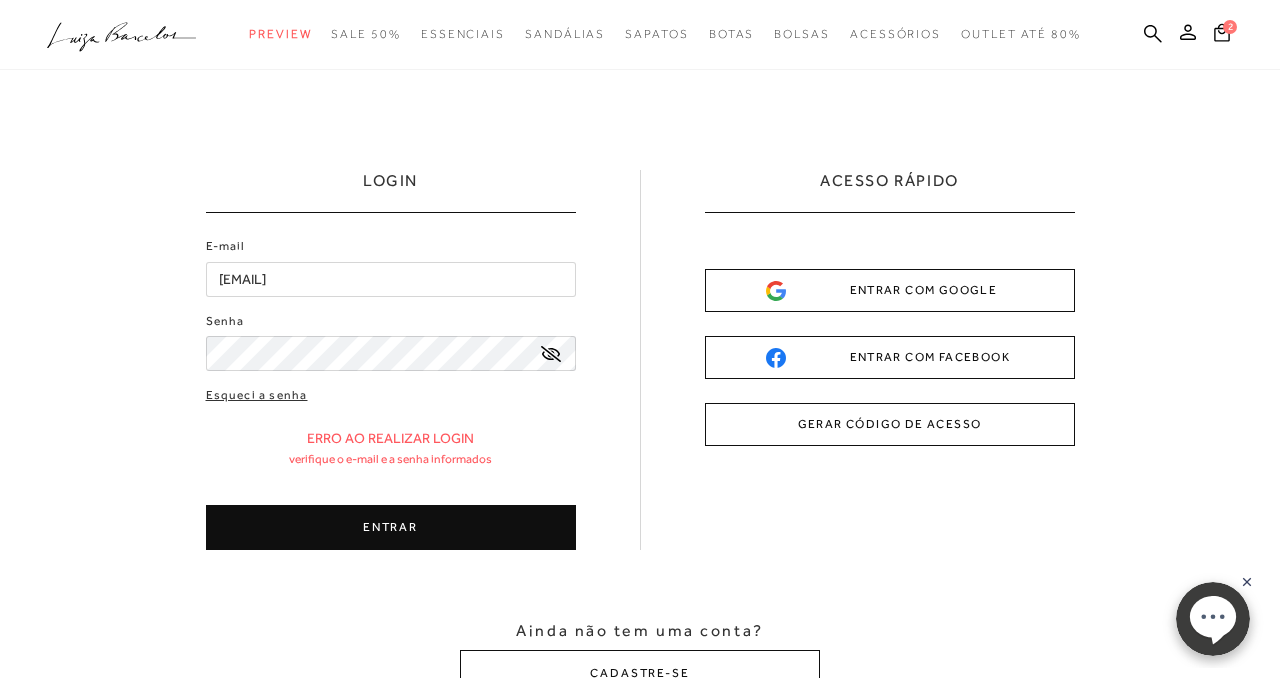 click on "ENTRAR COM FACEBOOK" at bounding box center (890, 357) 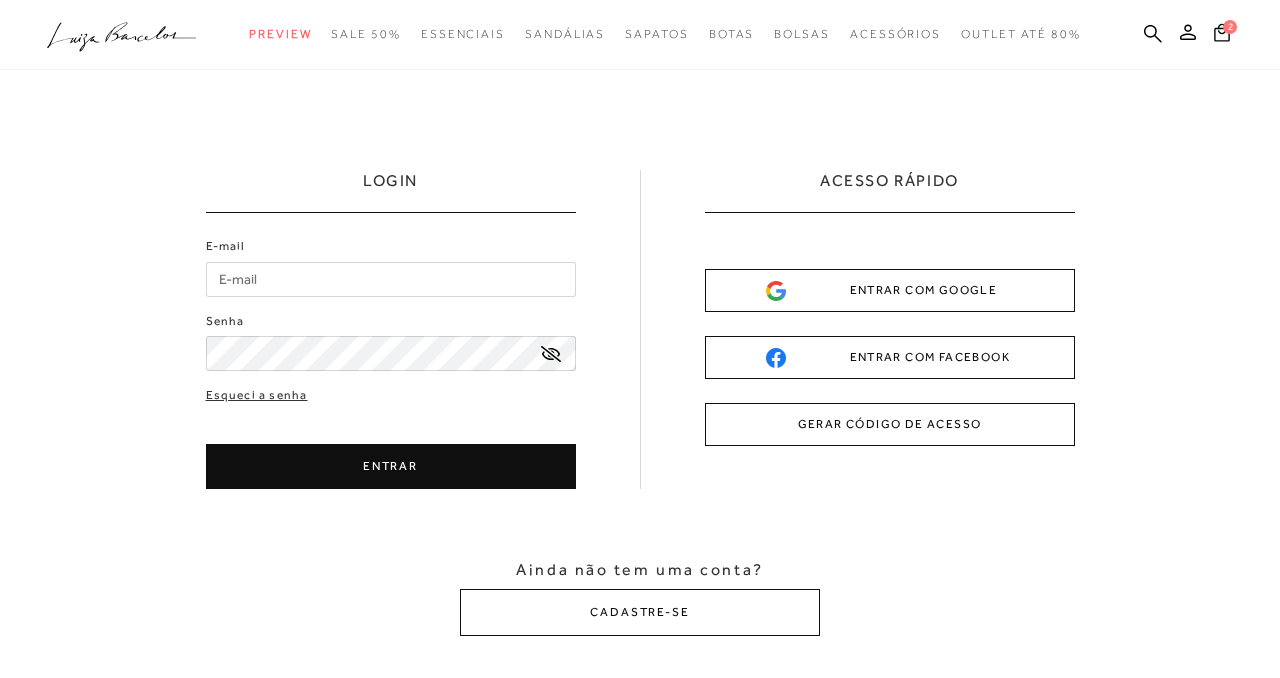 scroll, scrollTop: 0, scrollLeft: 0, axis: both 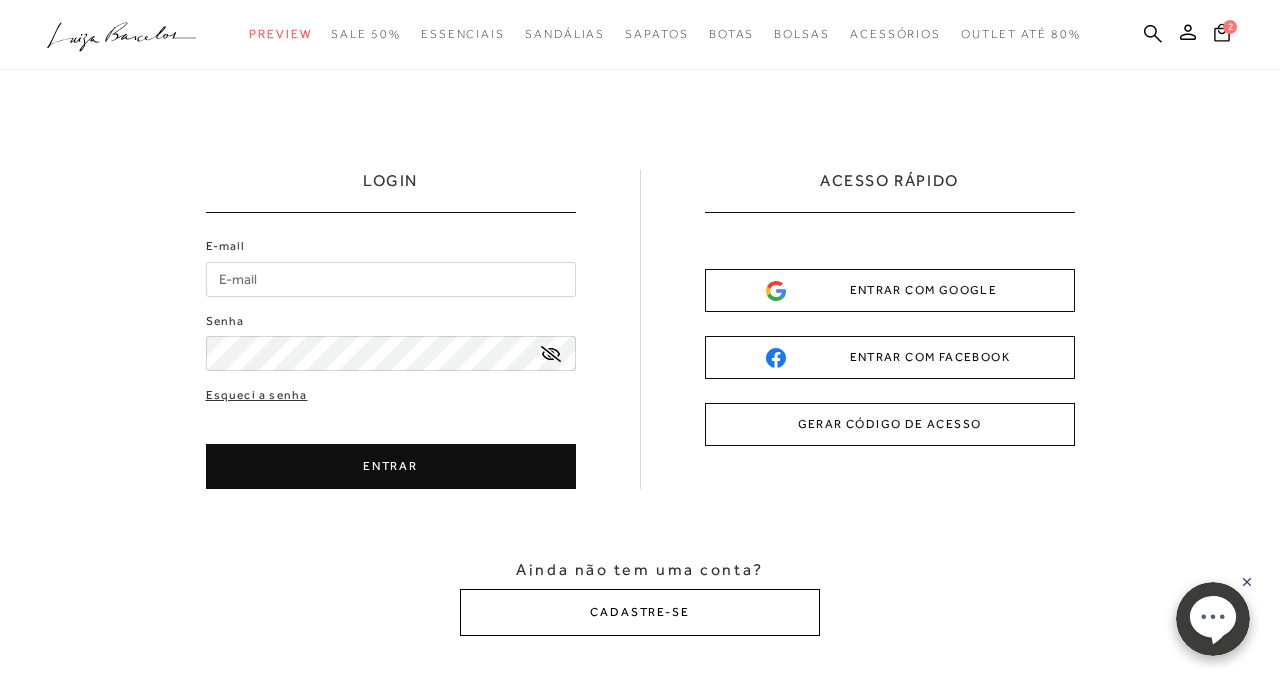 click on "CADASTRE-SE" at bounding box center (640, 612) 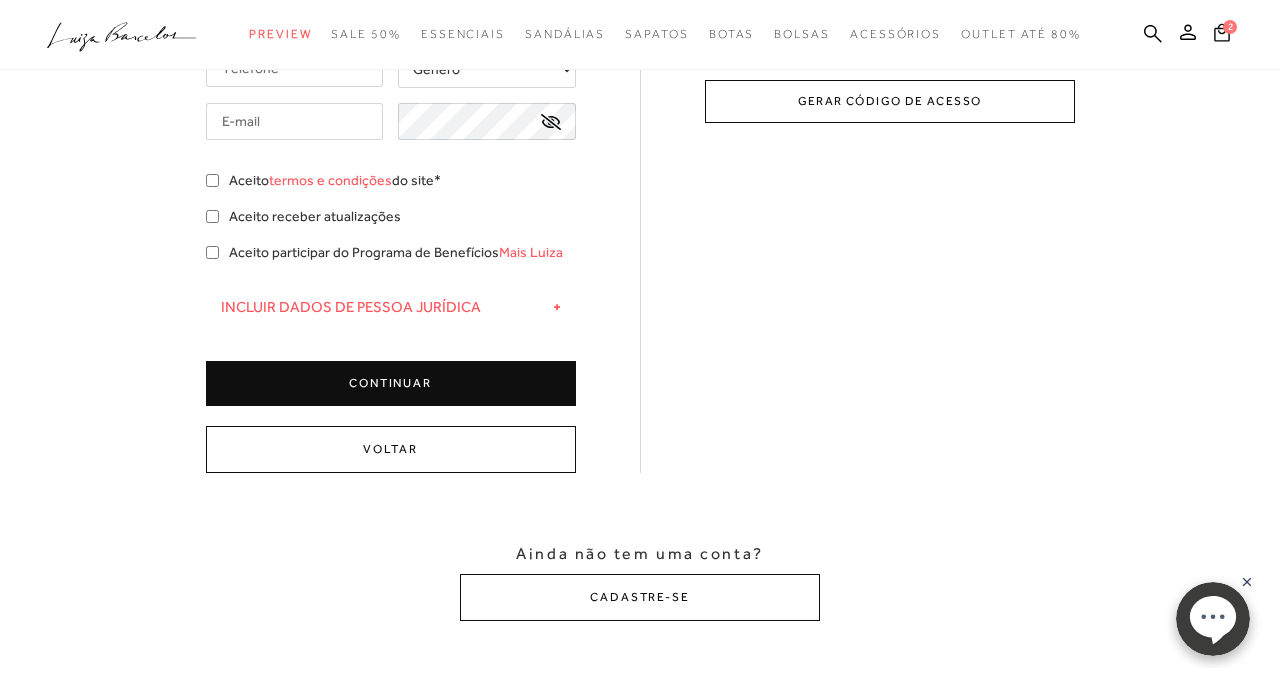 scroll, scrollTop: 316, scrollLeft: 0, axis: vertical 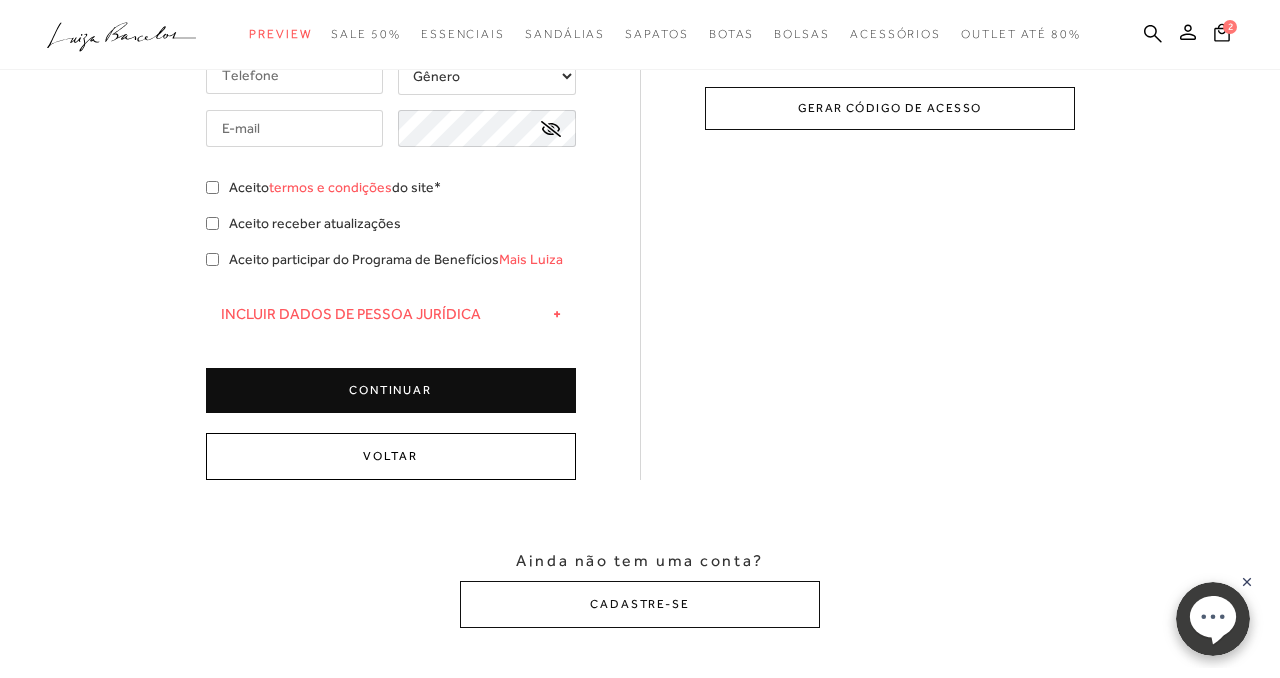 click on "Voltar" at bounding box center (391, 456) 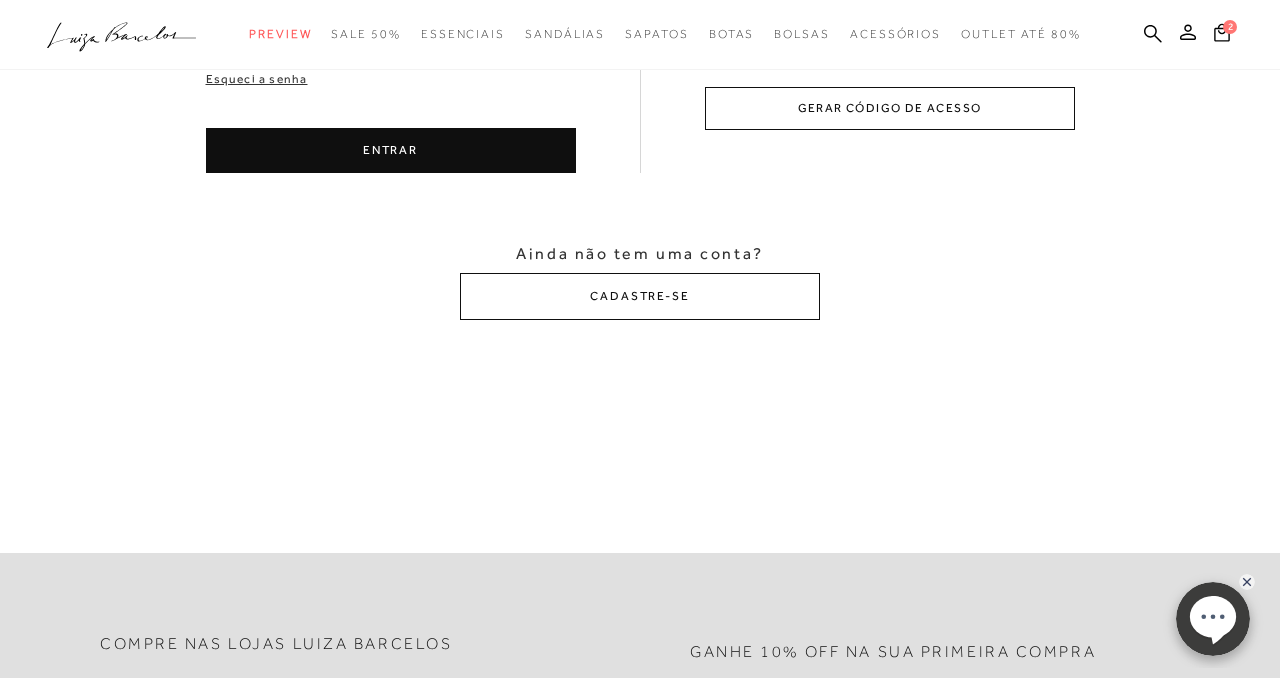 scroll, scrollTop: 0, scrollLeft: 0, axis: both 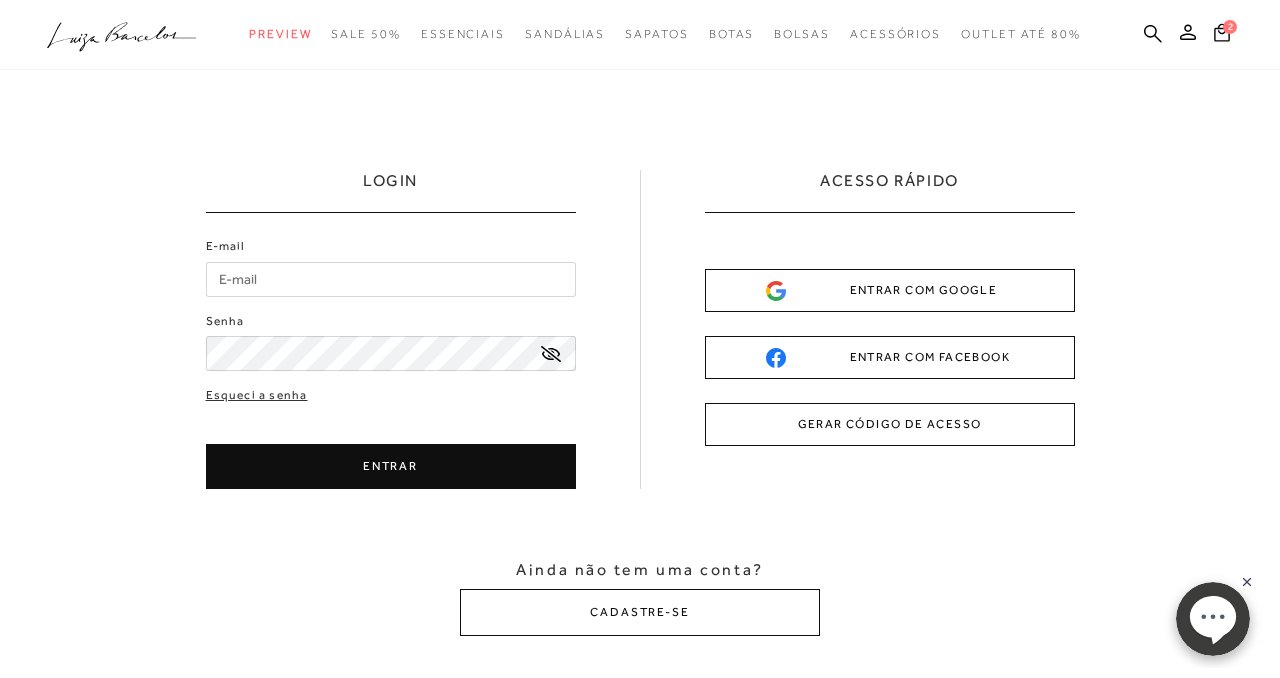click on "E-mail" at bounding box center [391, 279] 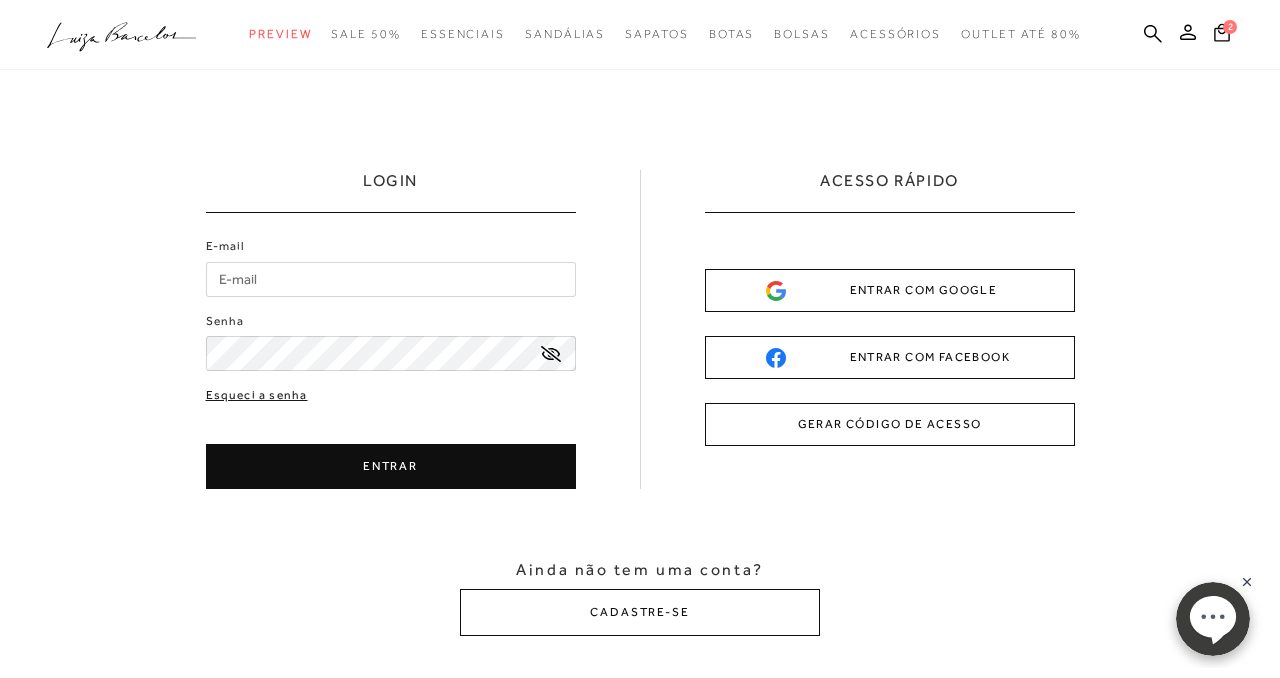 click on "E-mail
Senha
Esqueci a senha
ENTRAR" at bounding box center [391, 363] 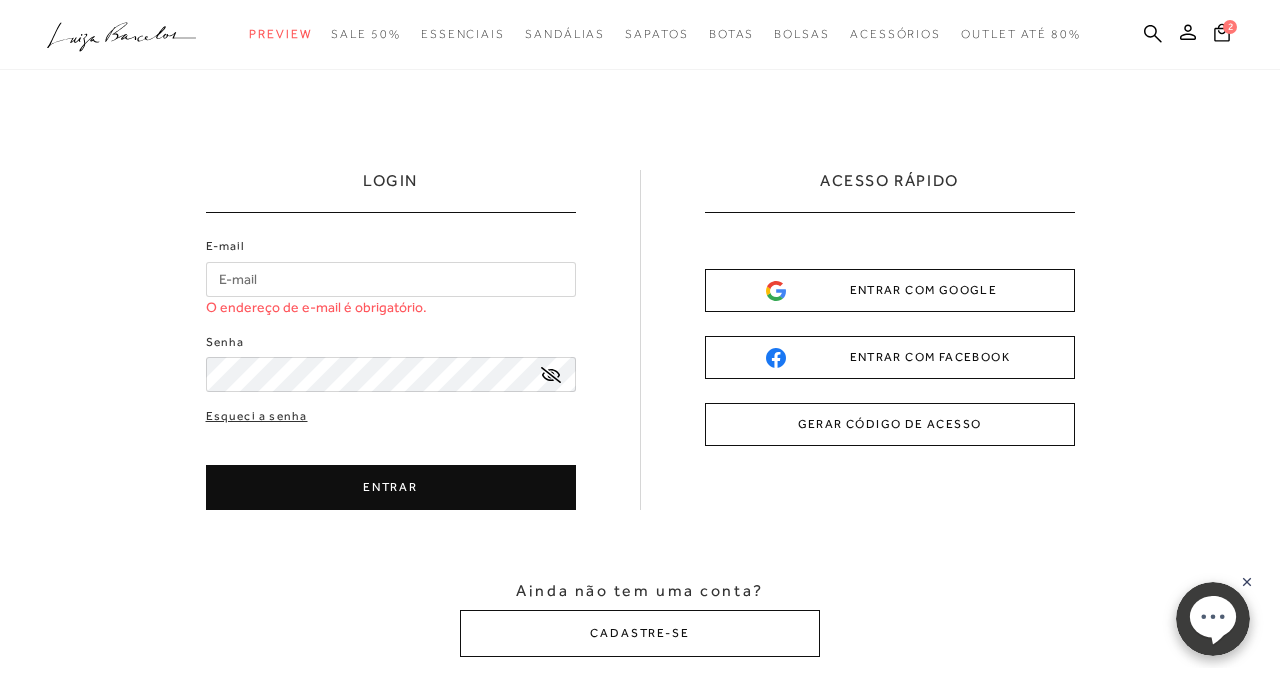 click on "E-mail" at bounding box center (391, 279) 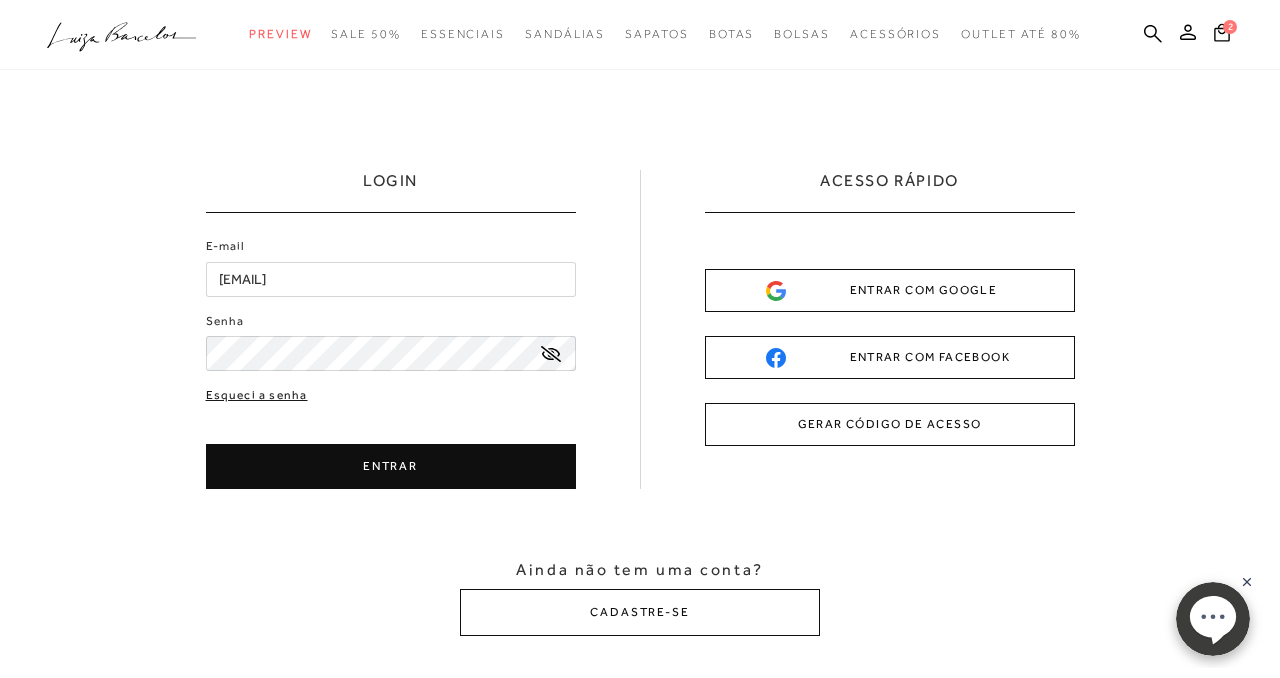 type on "[EMAIL]" 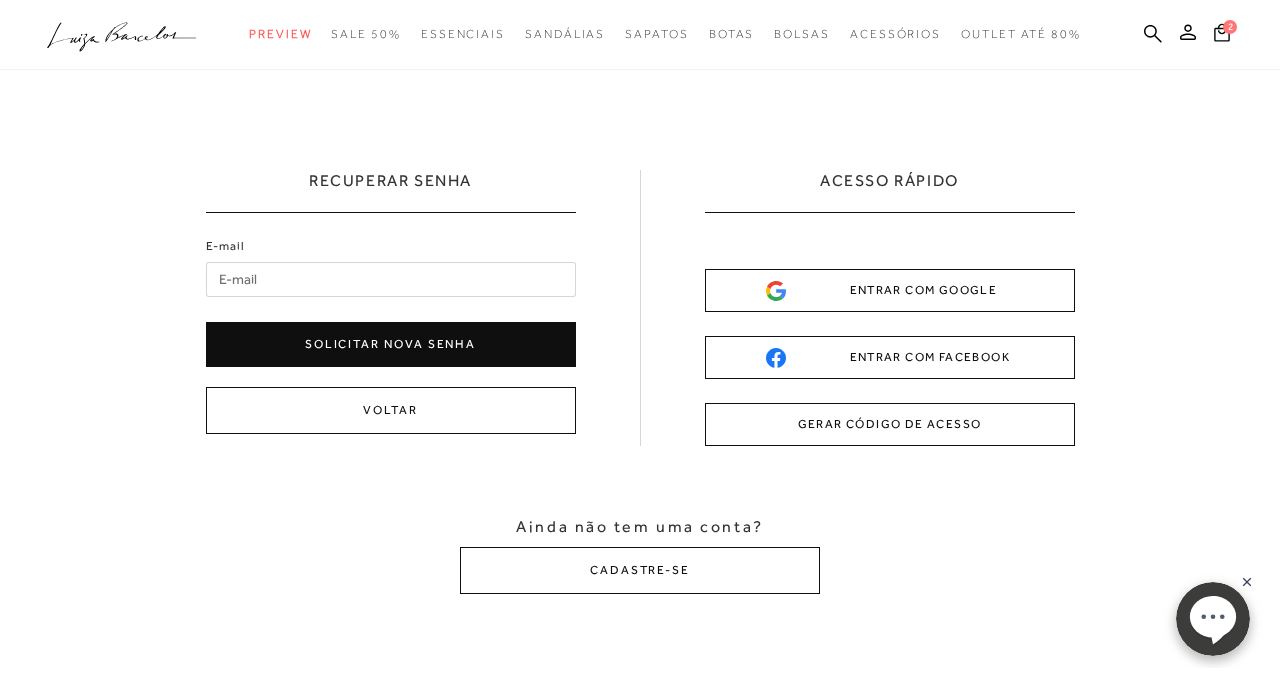 click on "E-mail" at bounding box center [391, 279] 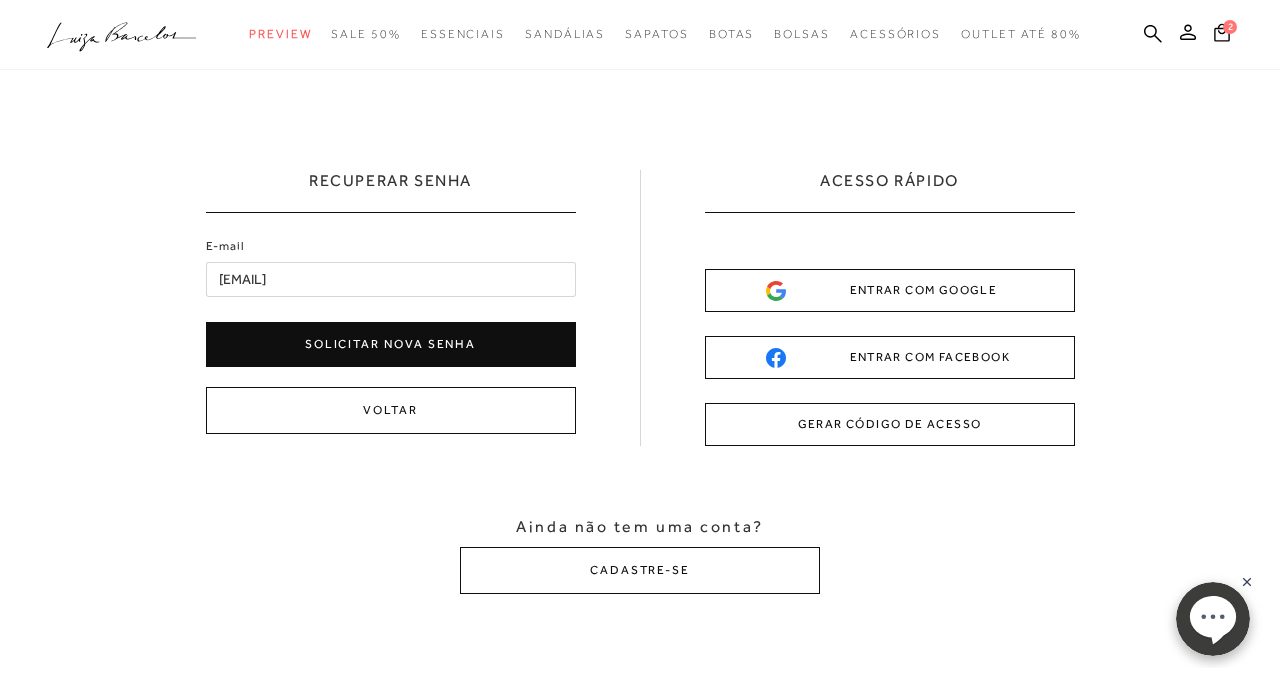 type on "[EMAIL]" 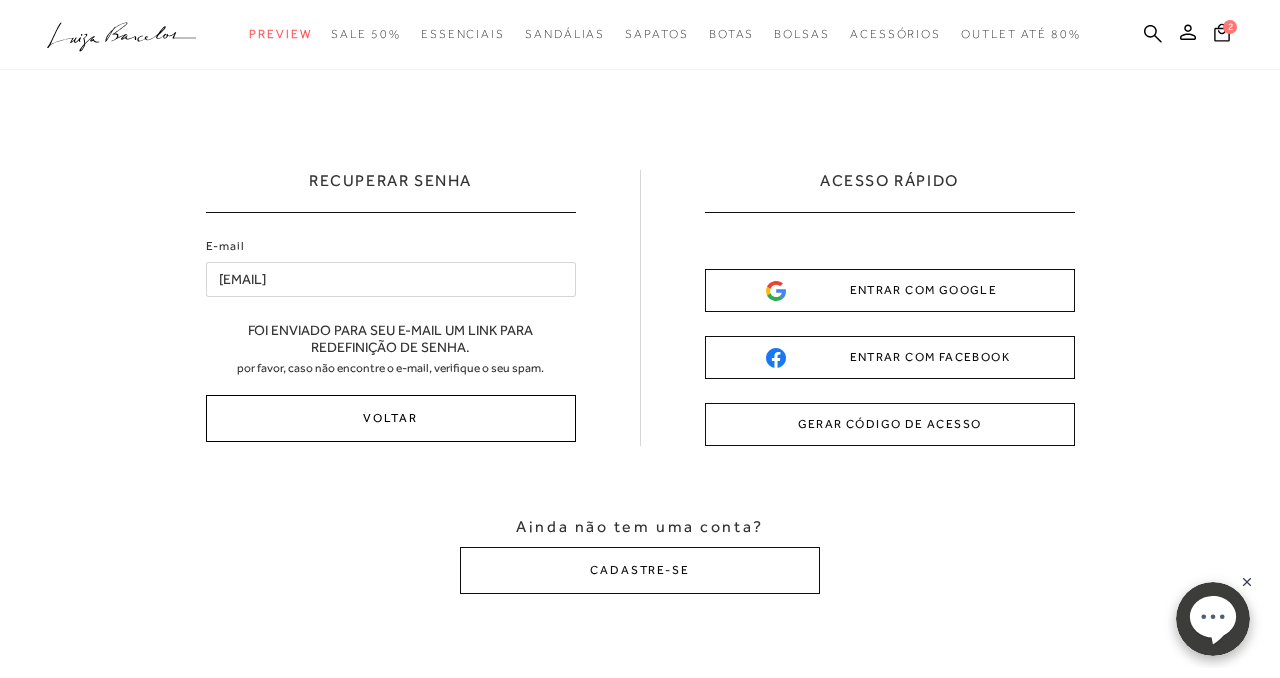 click on "Voltar" at bounding box center (391, 418) 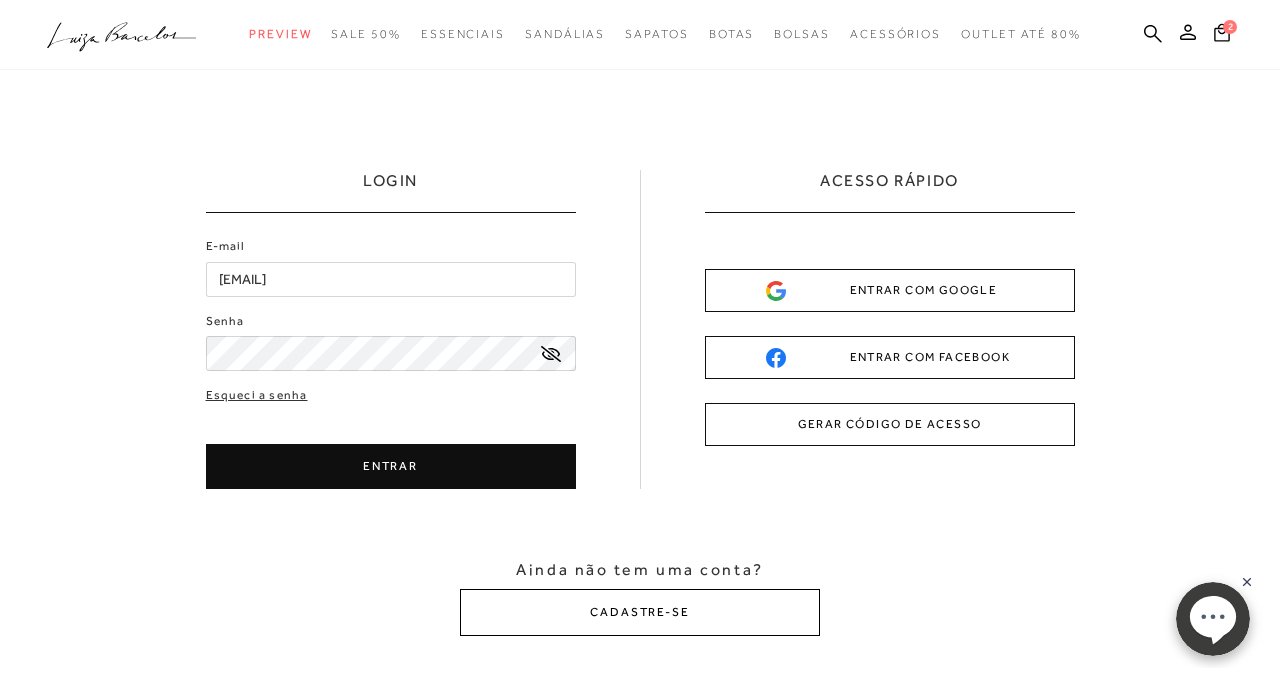 click on "CADASTRE-SE" at bounding box center (640, 612) 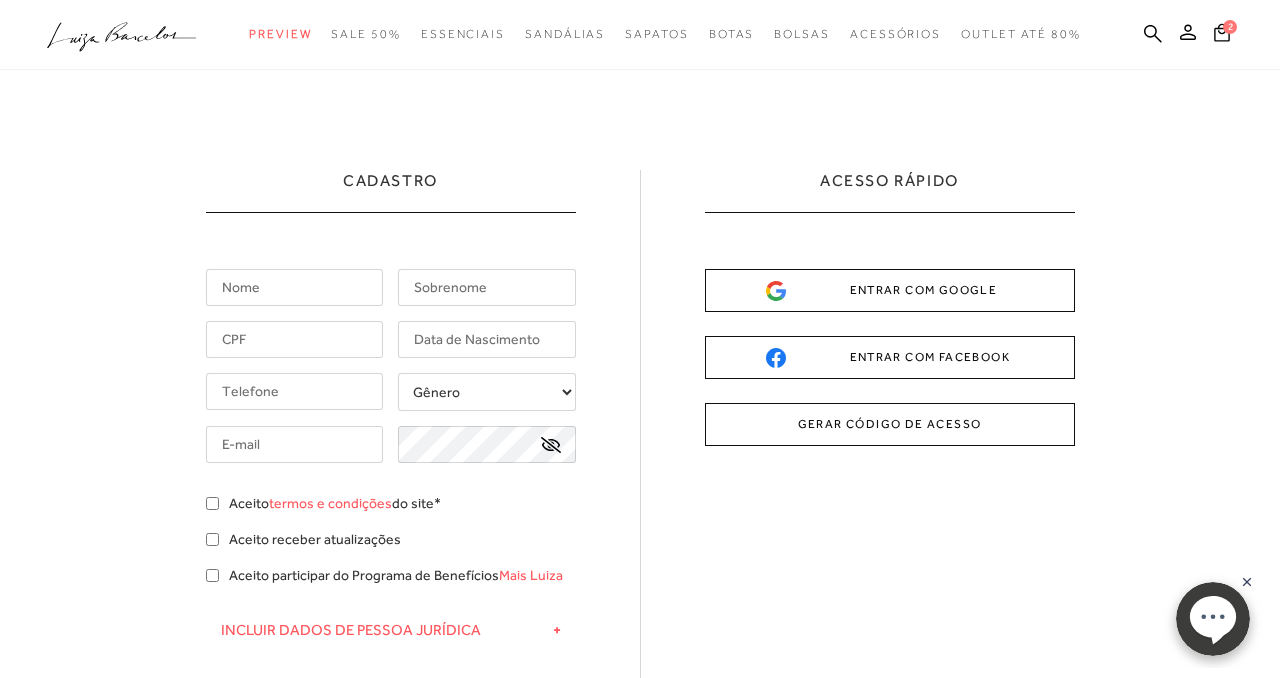 click at bounding box center (295, 339) 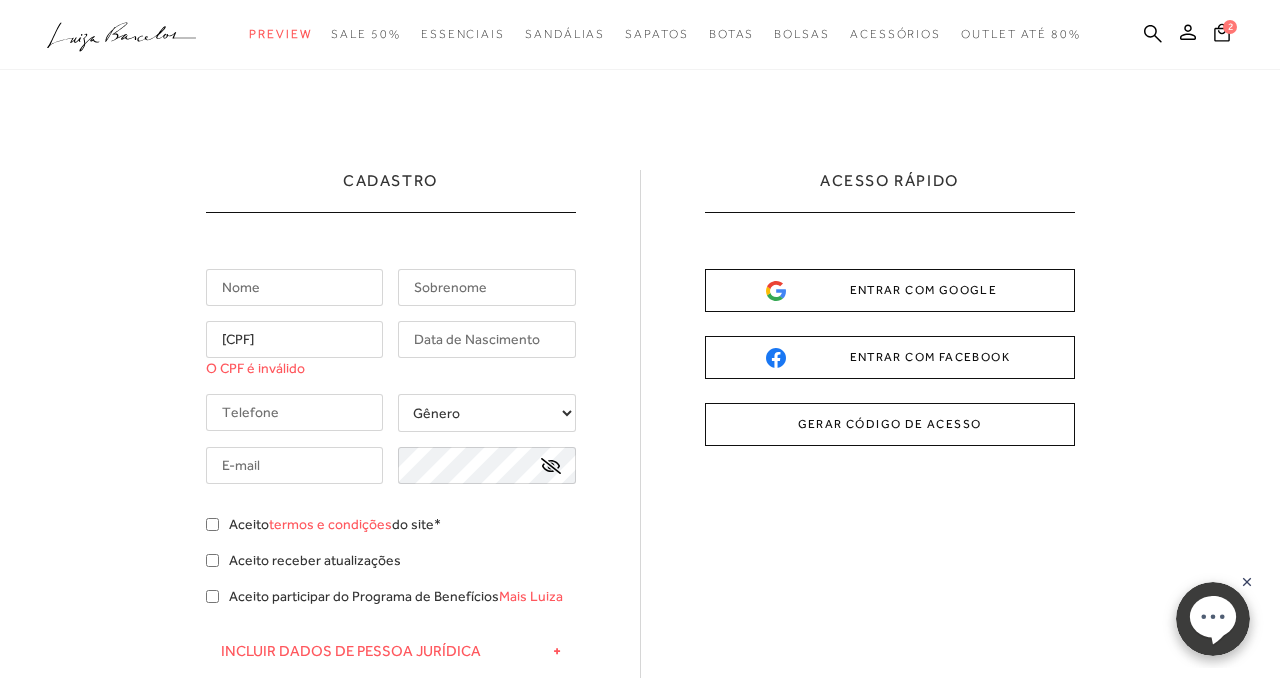 type on "[CPF]" 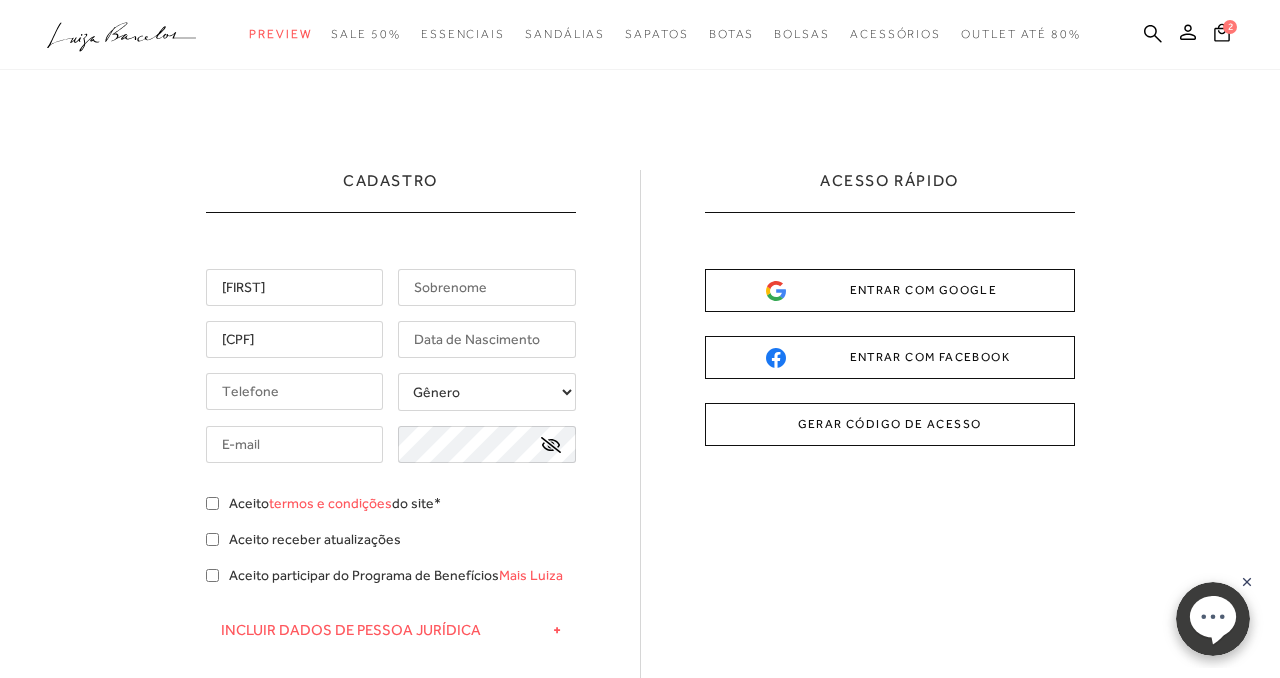 type on "[FIRST]" 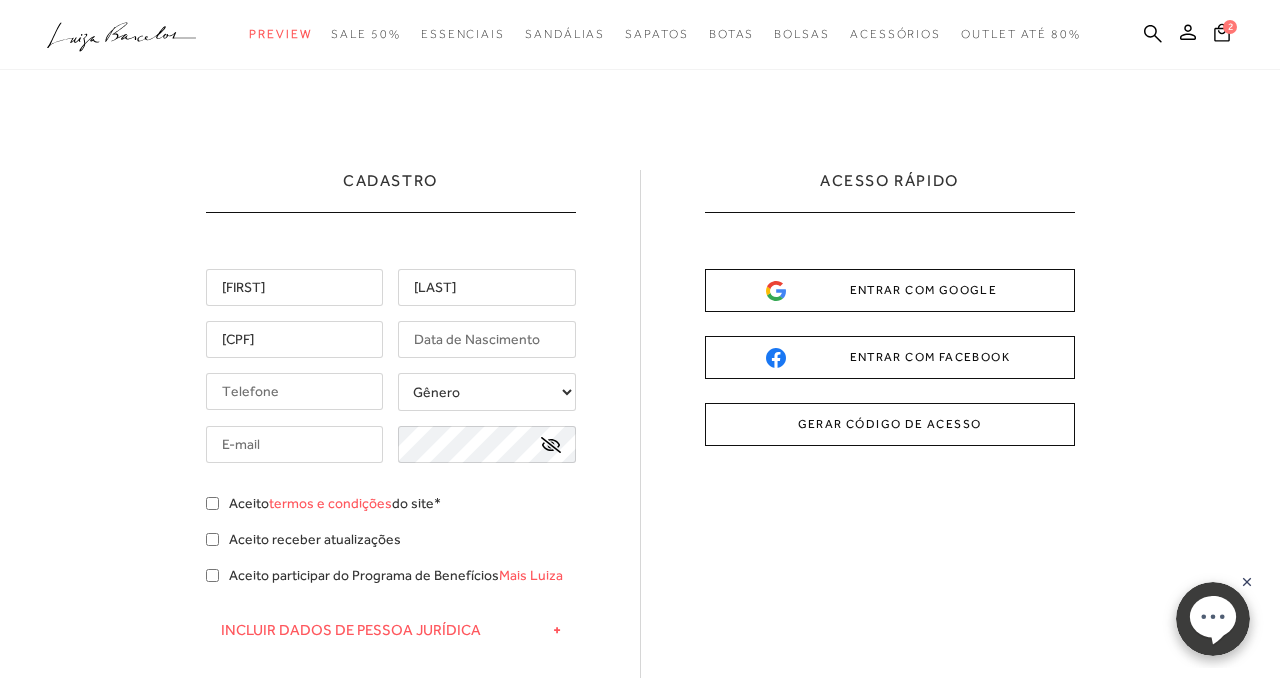 type on "[LAST]" 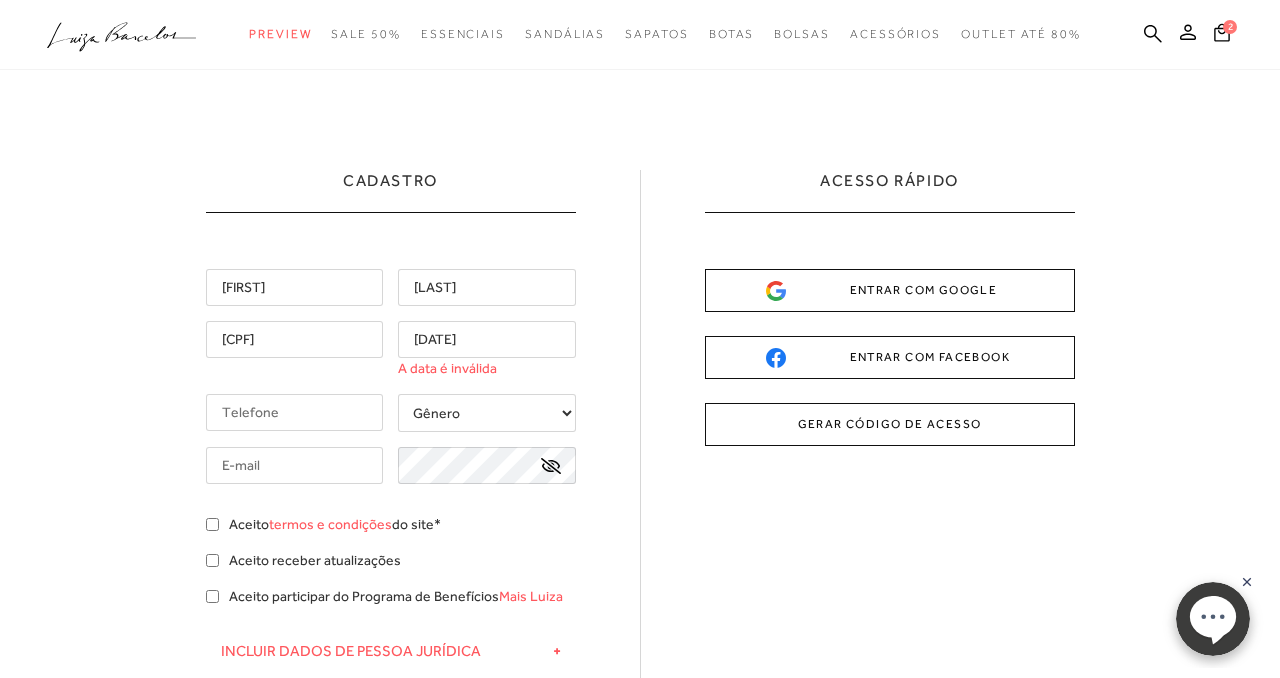 type on "[DATE]" 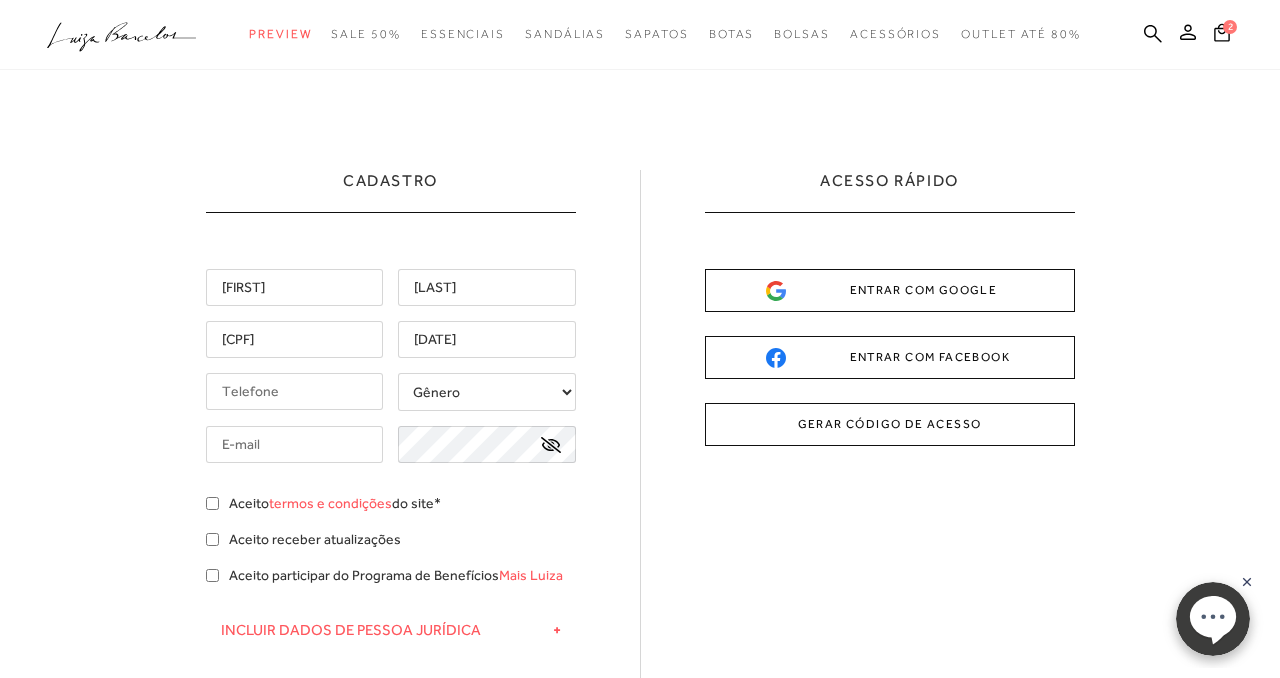 click at bounding box center (295, 391) 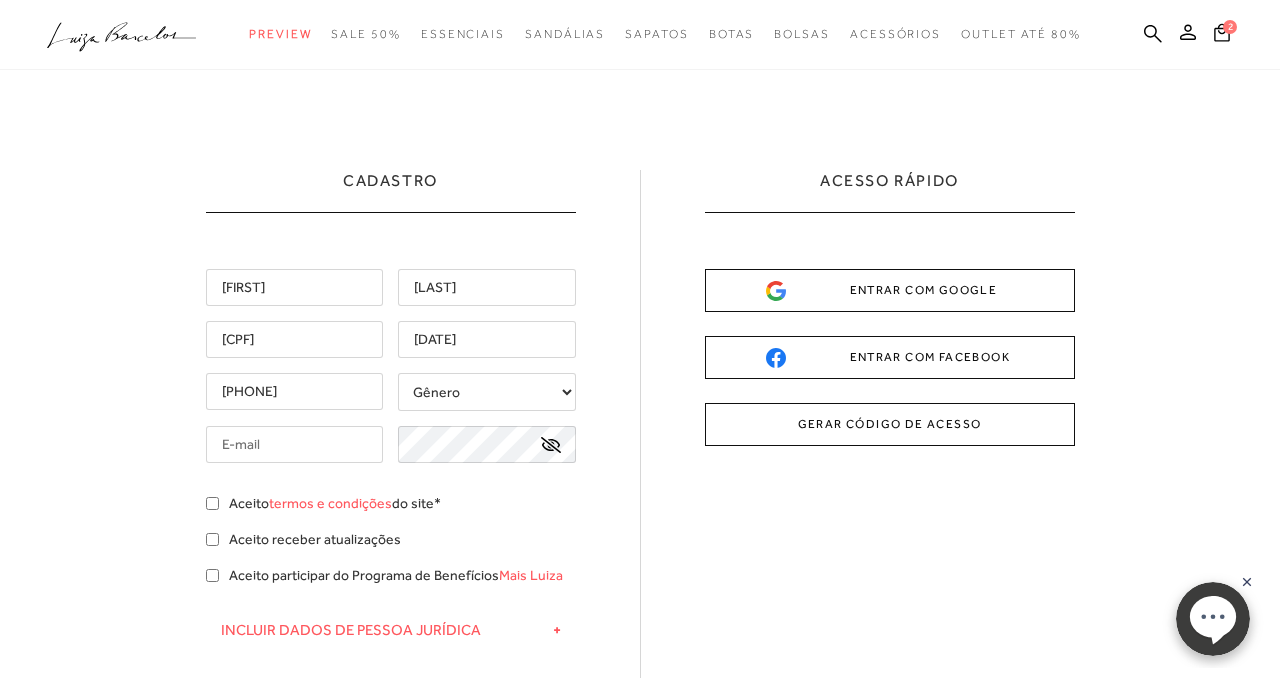 type on "[PHONE]" 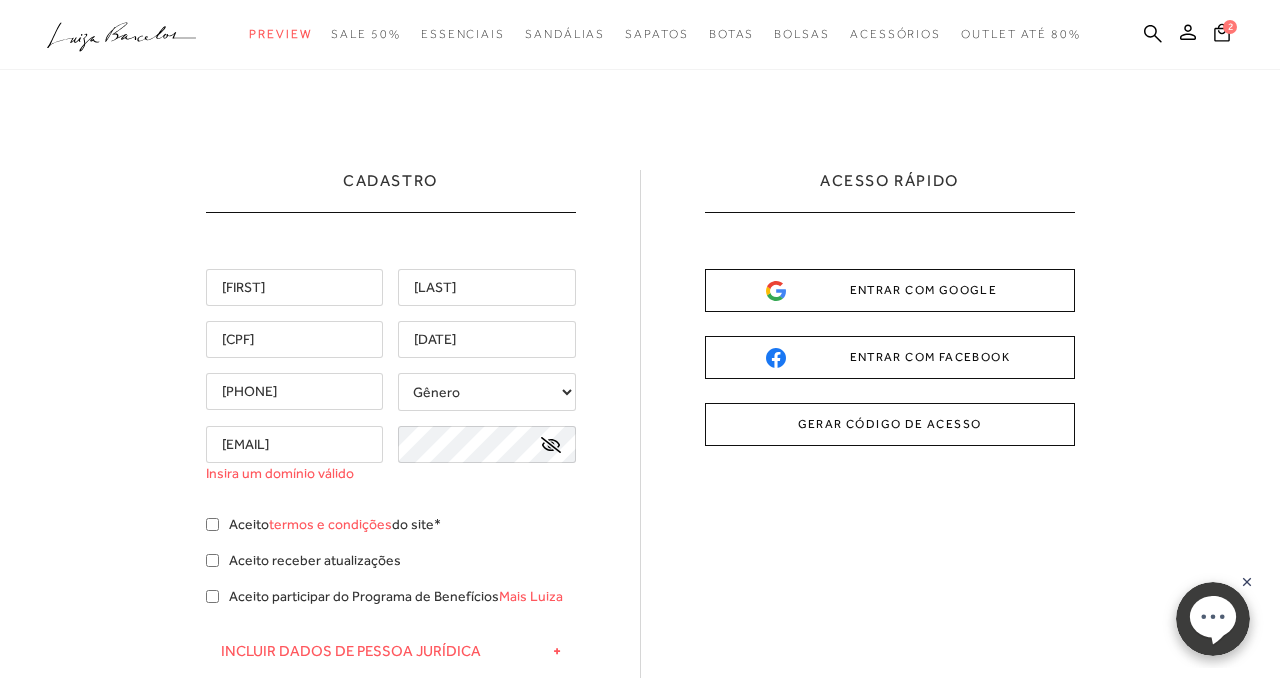 scroll, scrollTop: 0, scrollLeft: 53, axis: horizontal 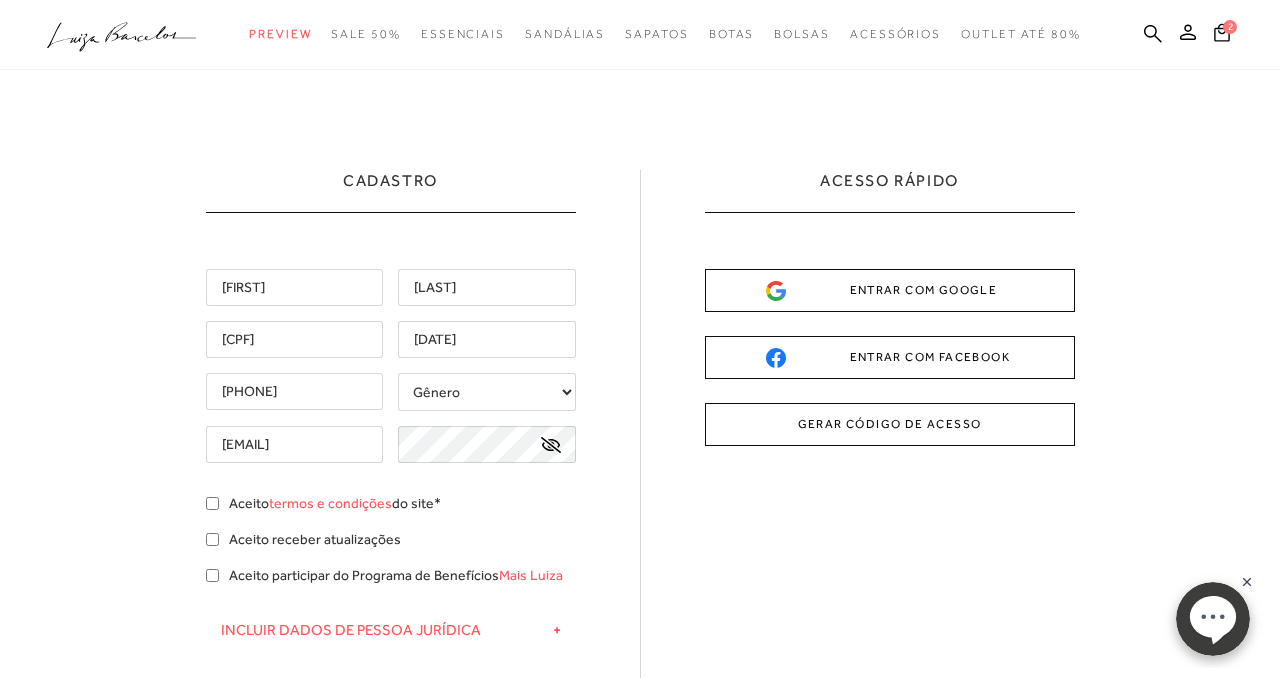 type on "[EMAIL]" 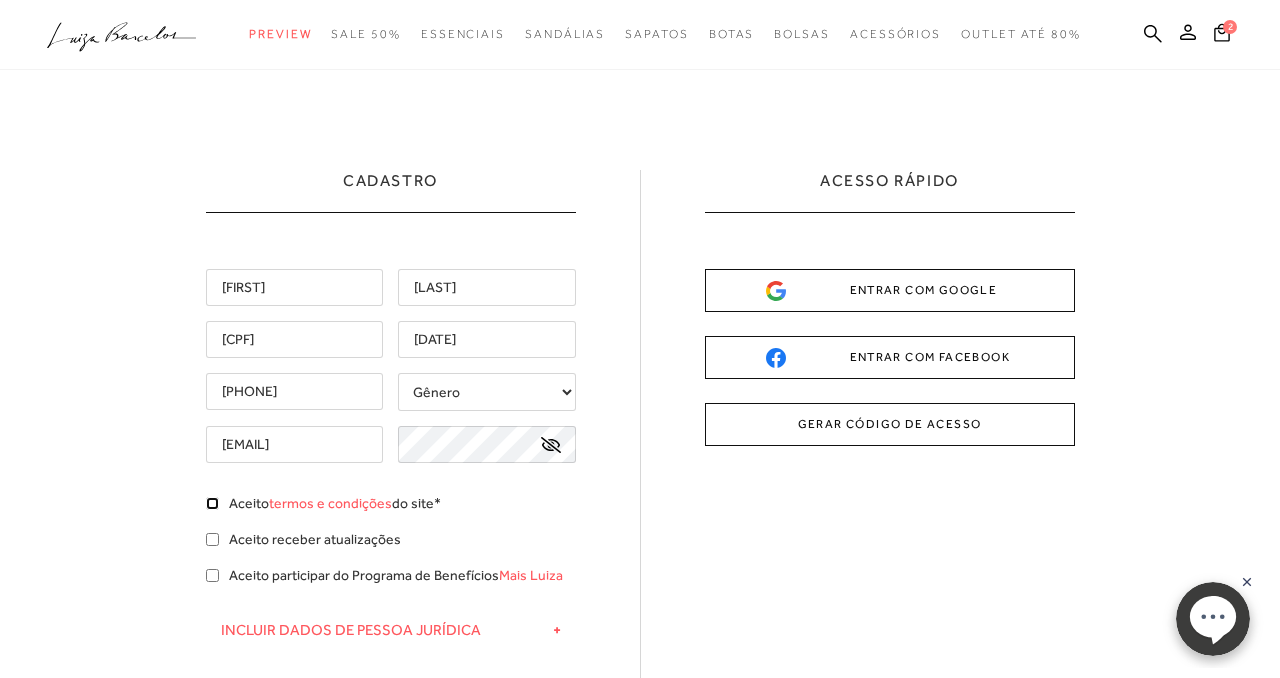 click on "Aceito  termos e condições  do site*" at bounding box center [212, 503] 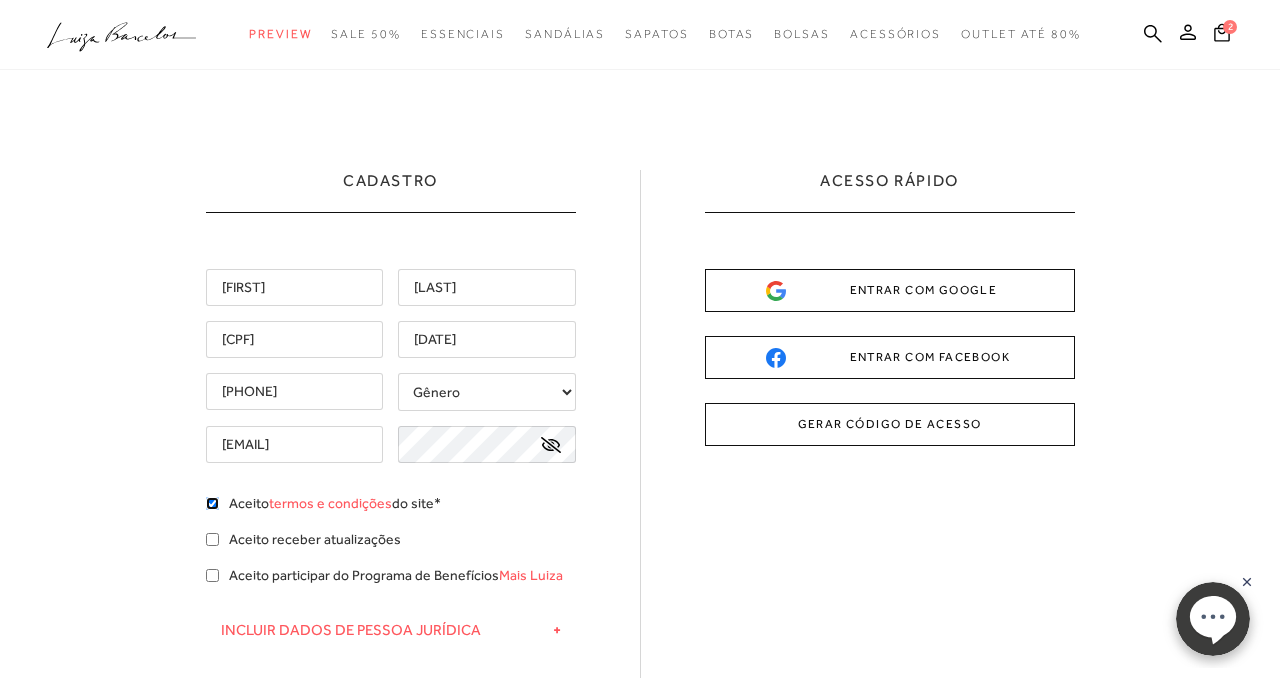 checkbox on "true" 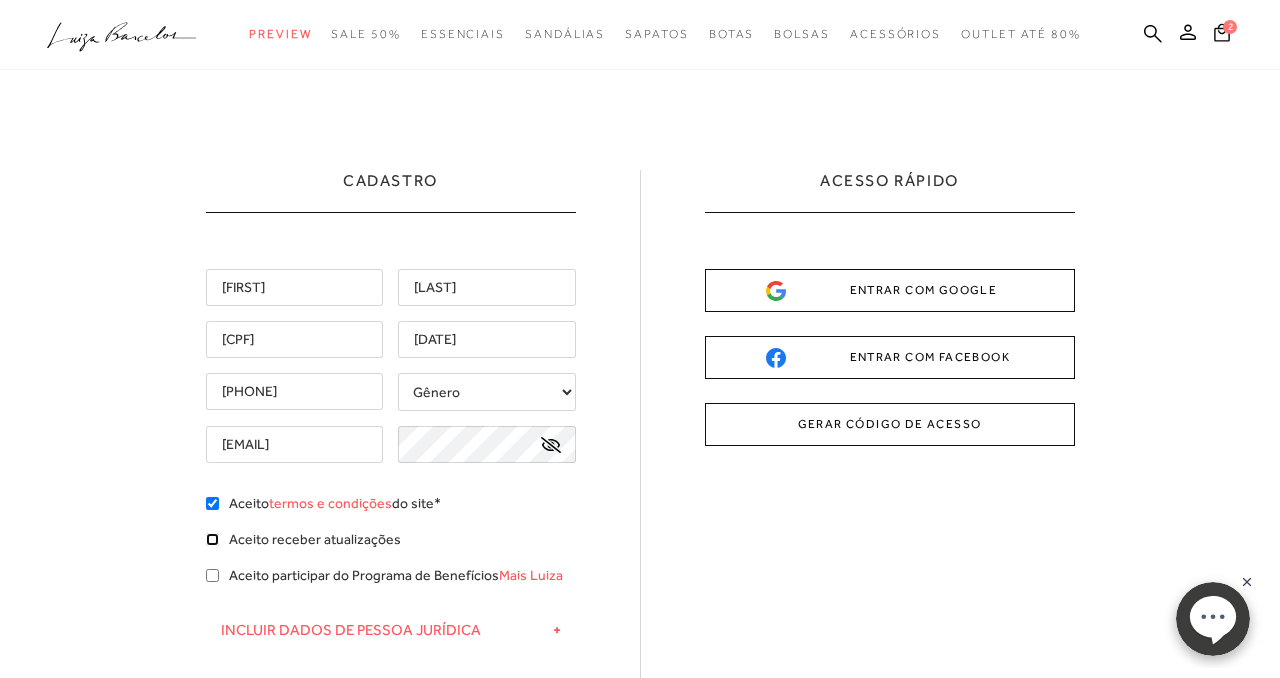 click on "Aceito receber atualizações" at bounding box center (212, 539) 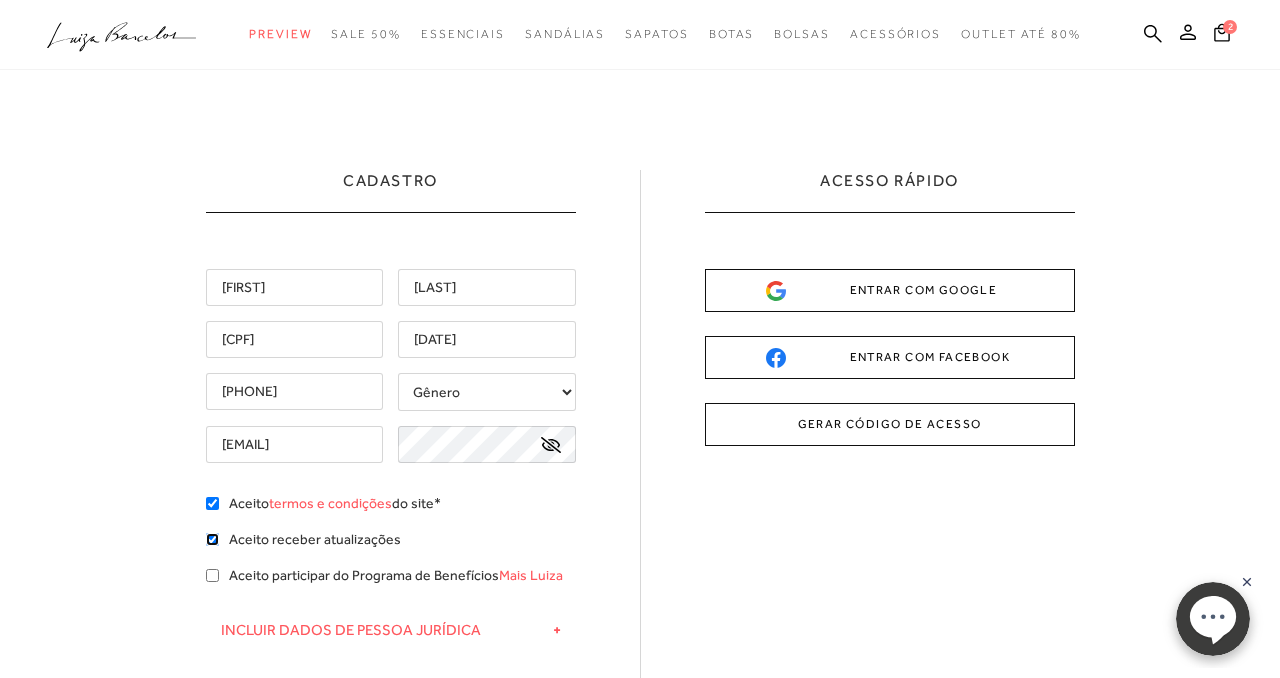 click on "Aceito receber atualizações" at bounding box center (212, 539) 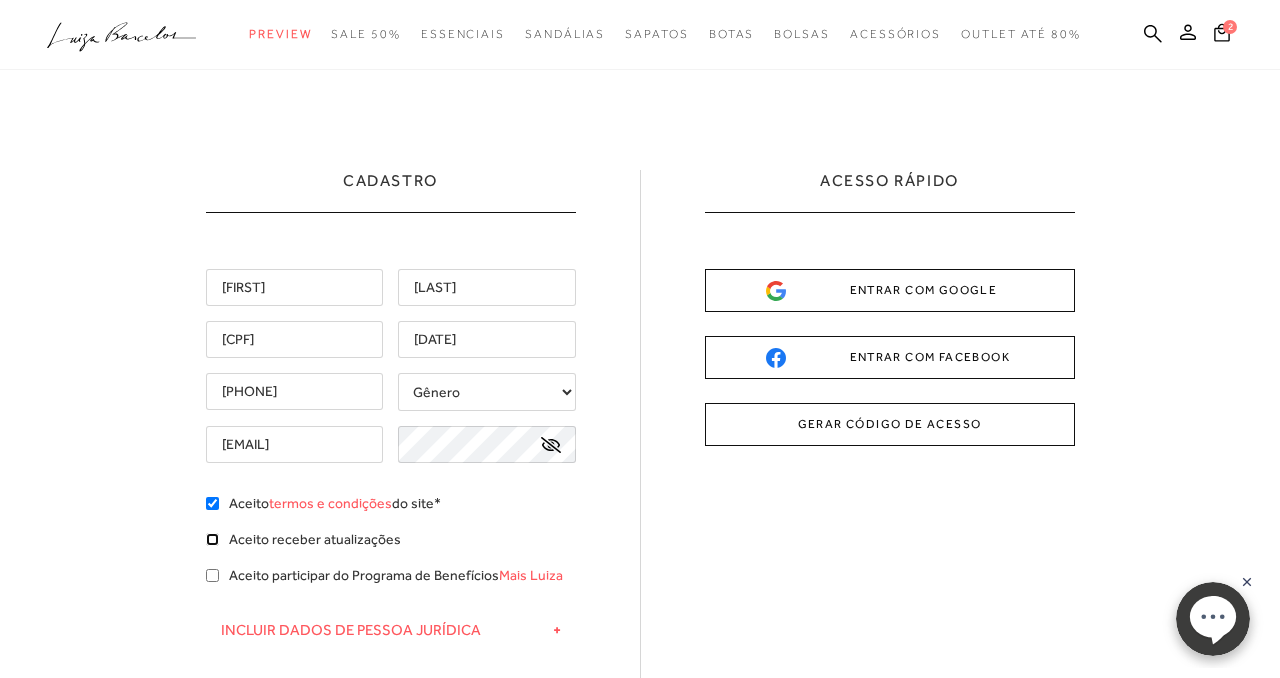 checkbox on "false" 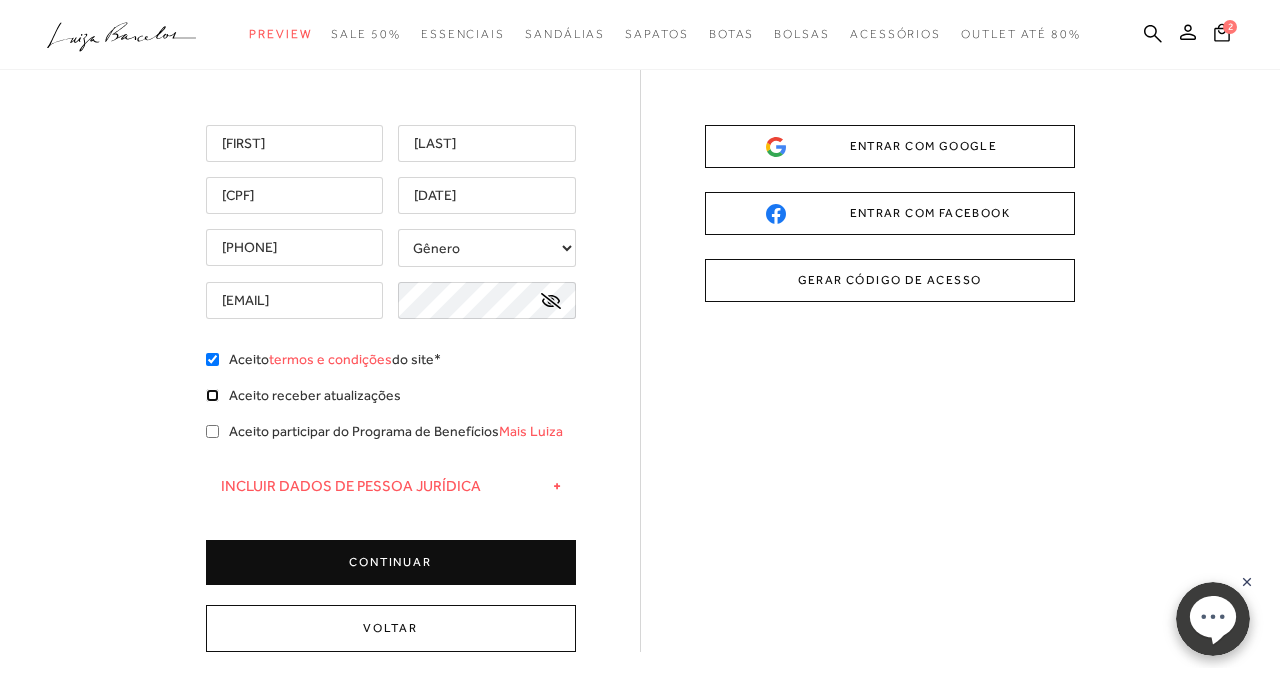 scroll, scrollTop: 198, scrollLeft: 0, axis: vertical 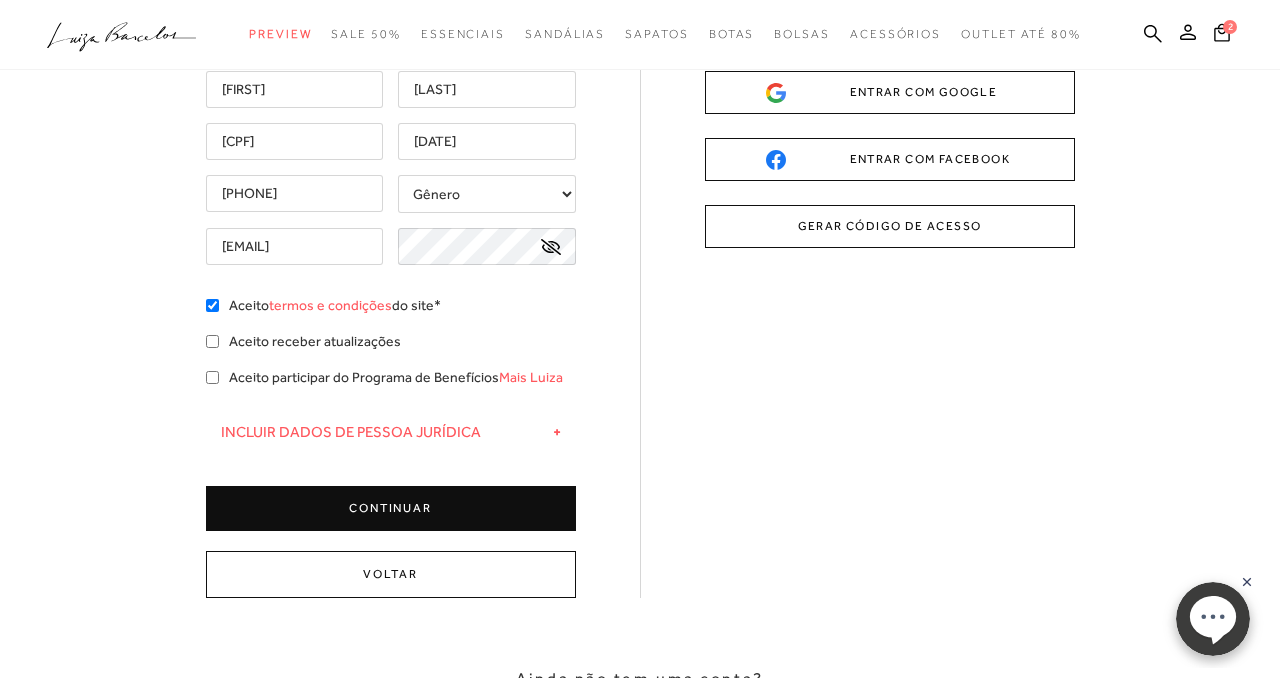 click on "CONTINUAR" at bounding box center [391, 508] 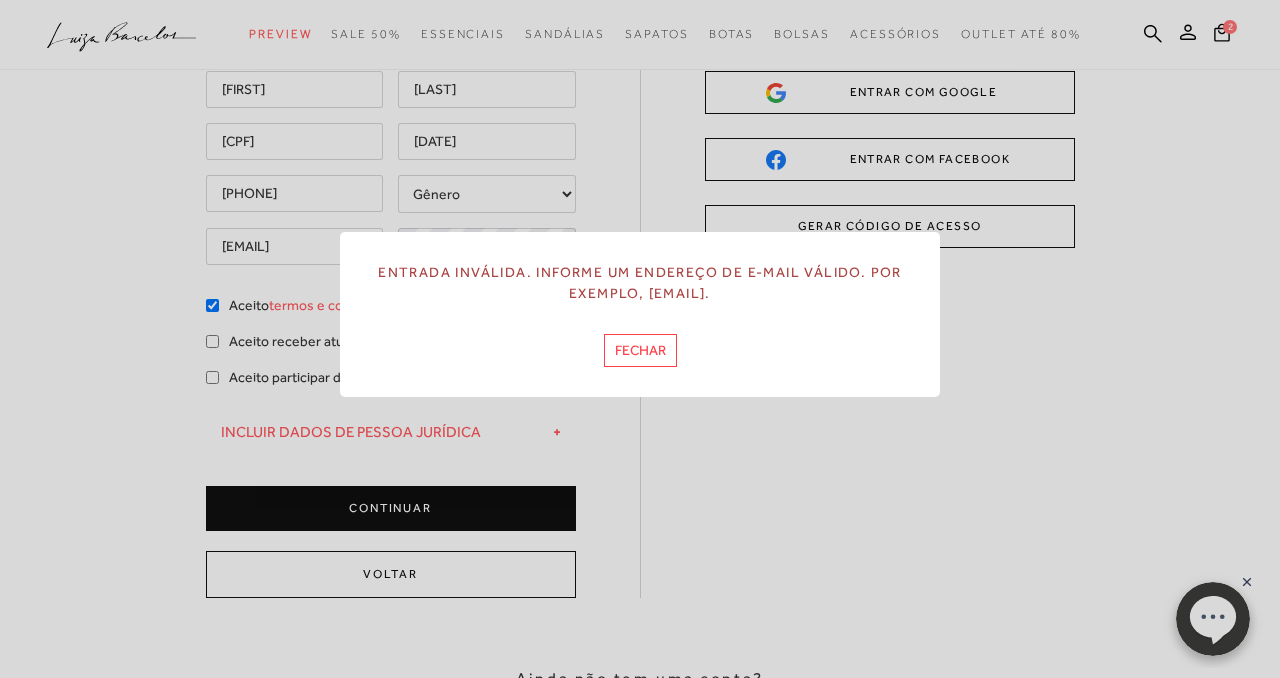 click on "FECHAR" at bounding box center [640, 350] 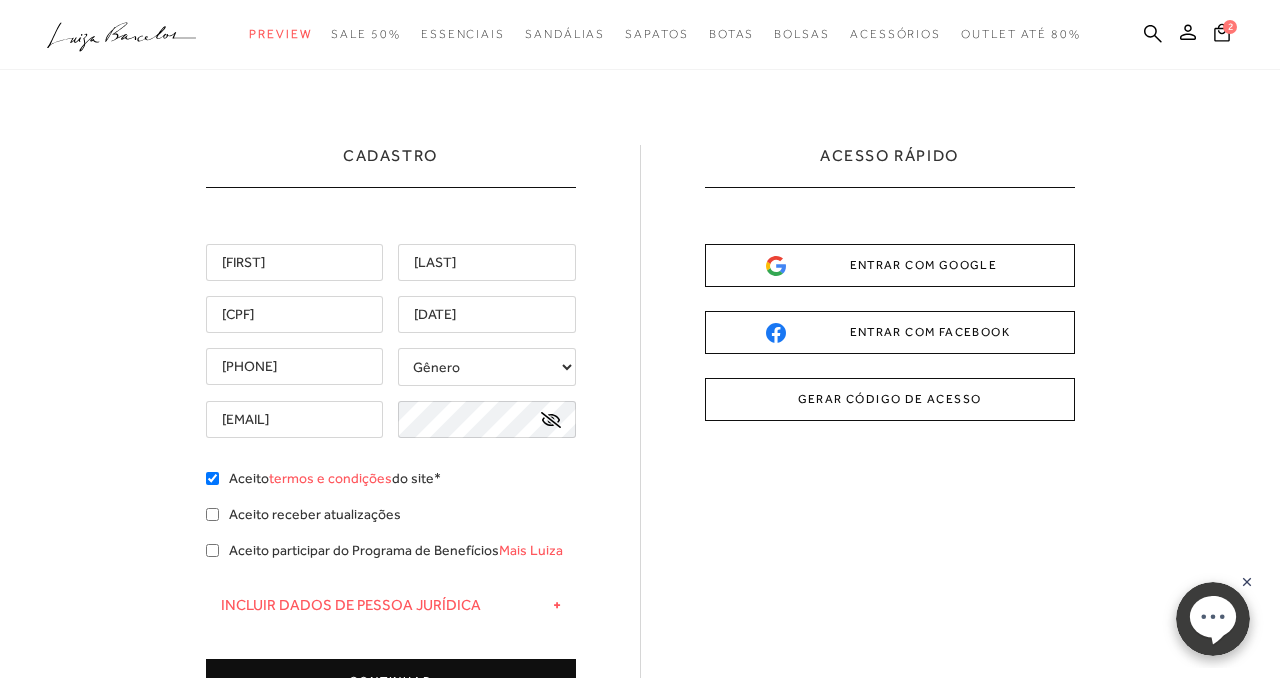 scroll, scrollTop: 0, scrollLeft: 0, axis: both 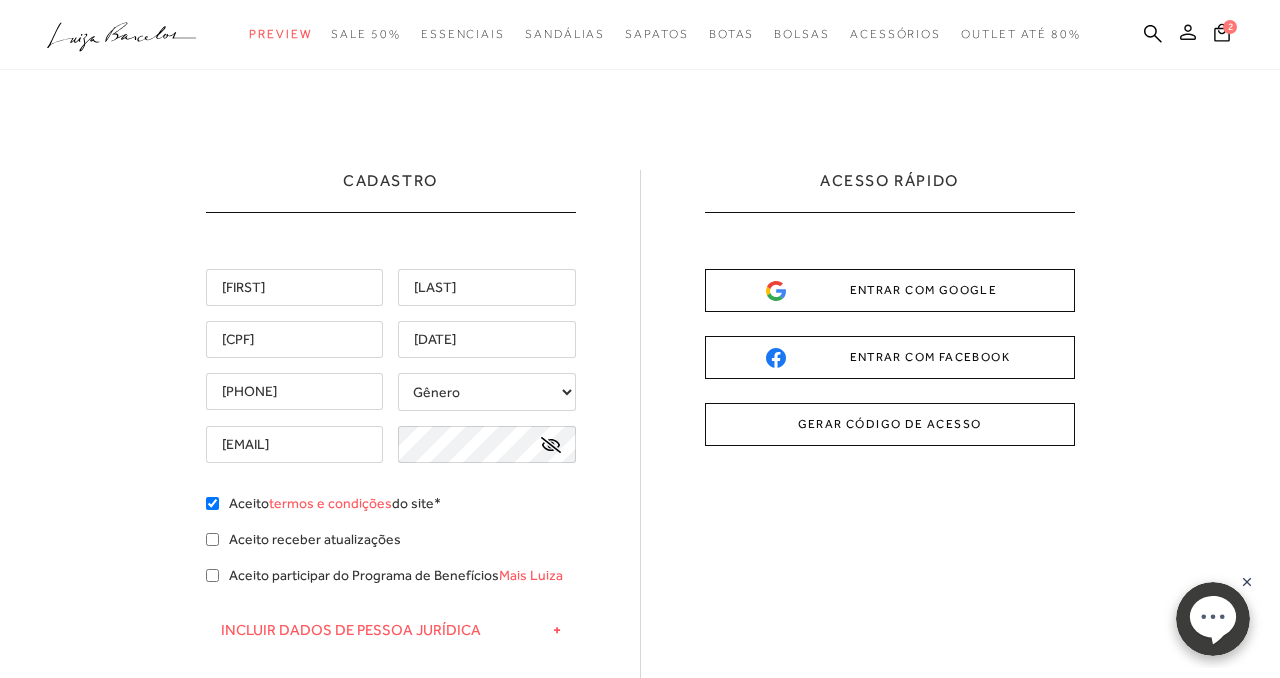 click 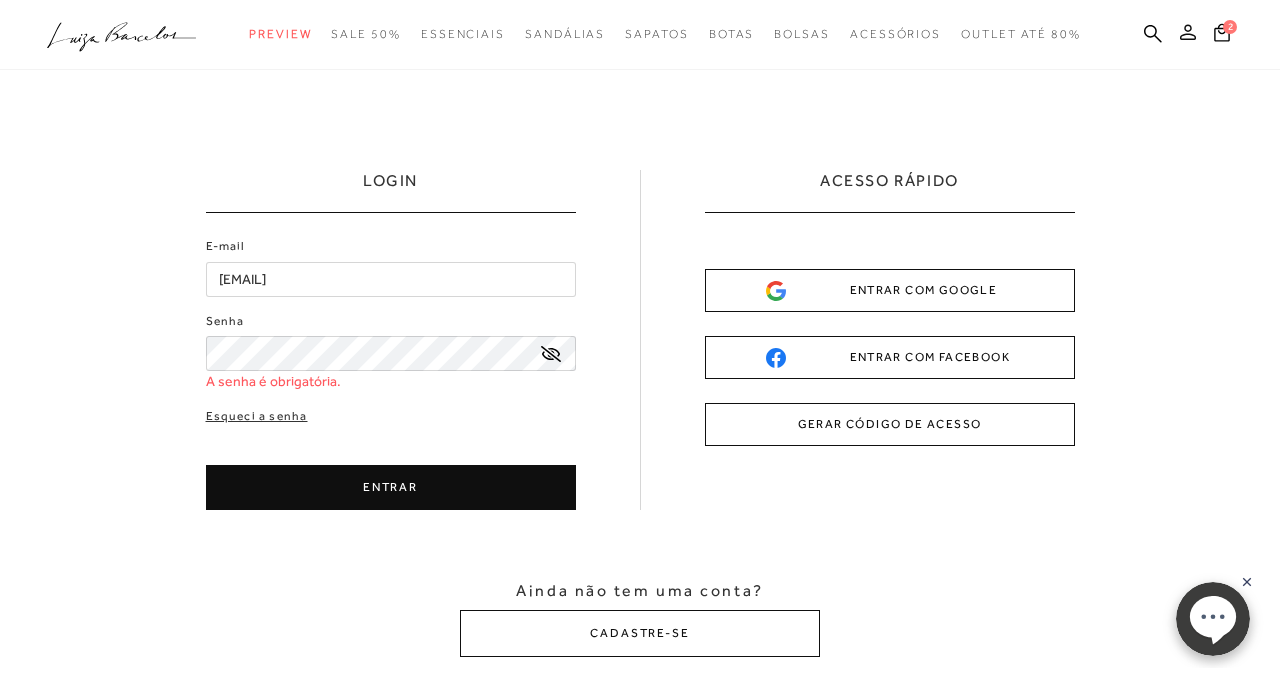 click at bounding box center (1188, 35) 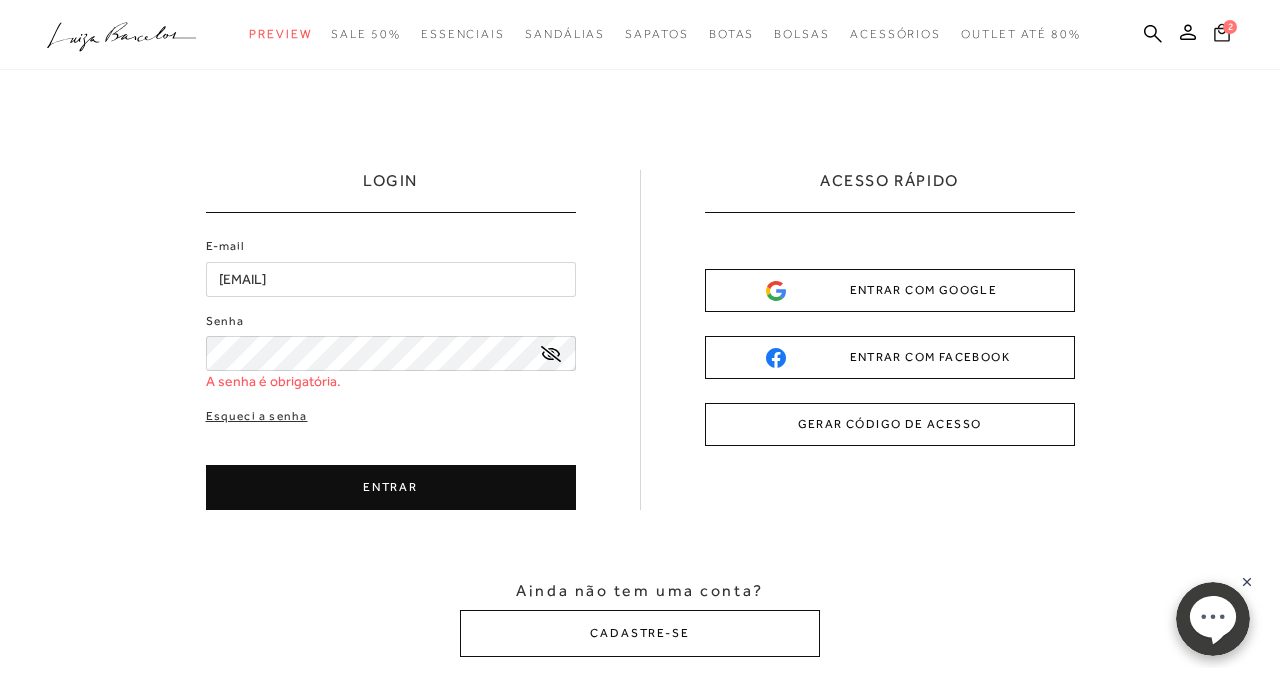click 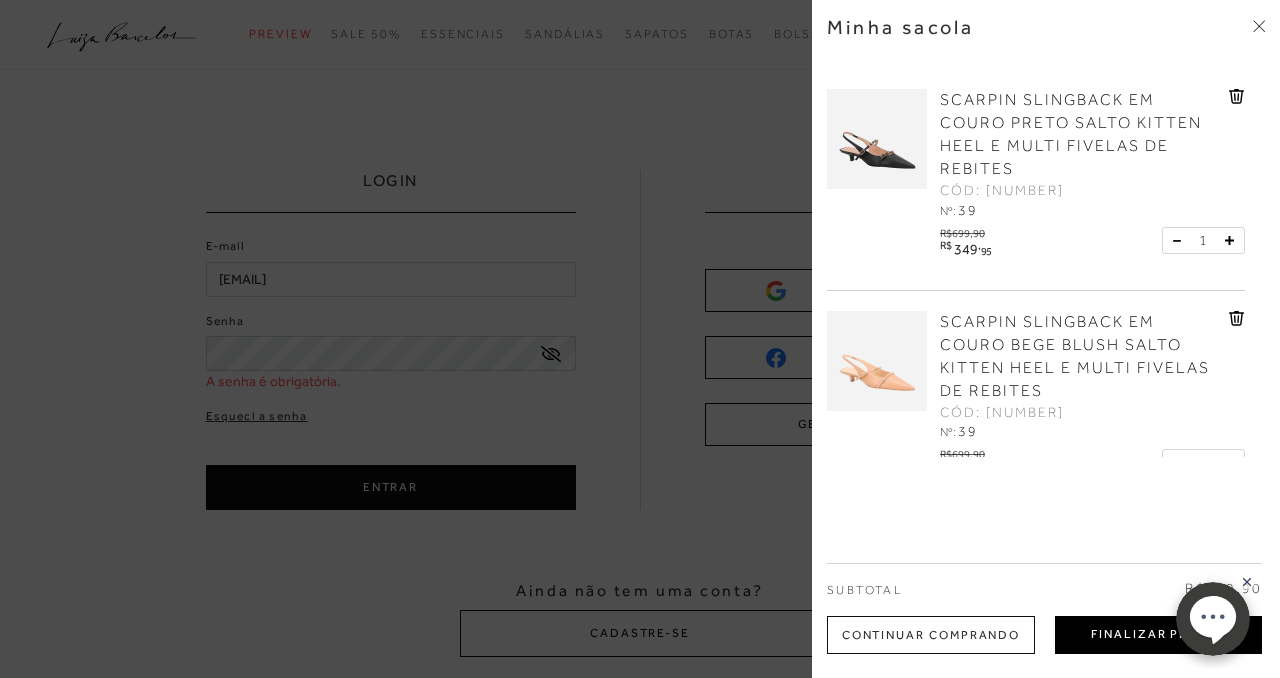 click on "Finalizar Pedido" at bounding box center (1158, 635) 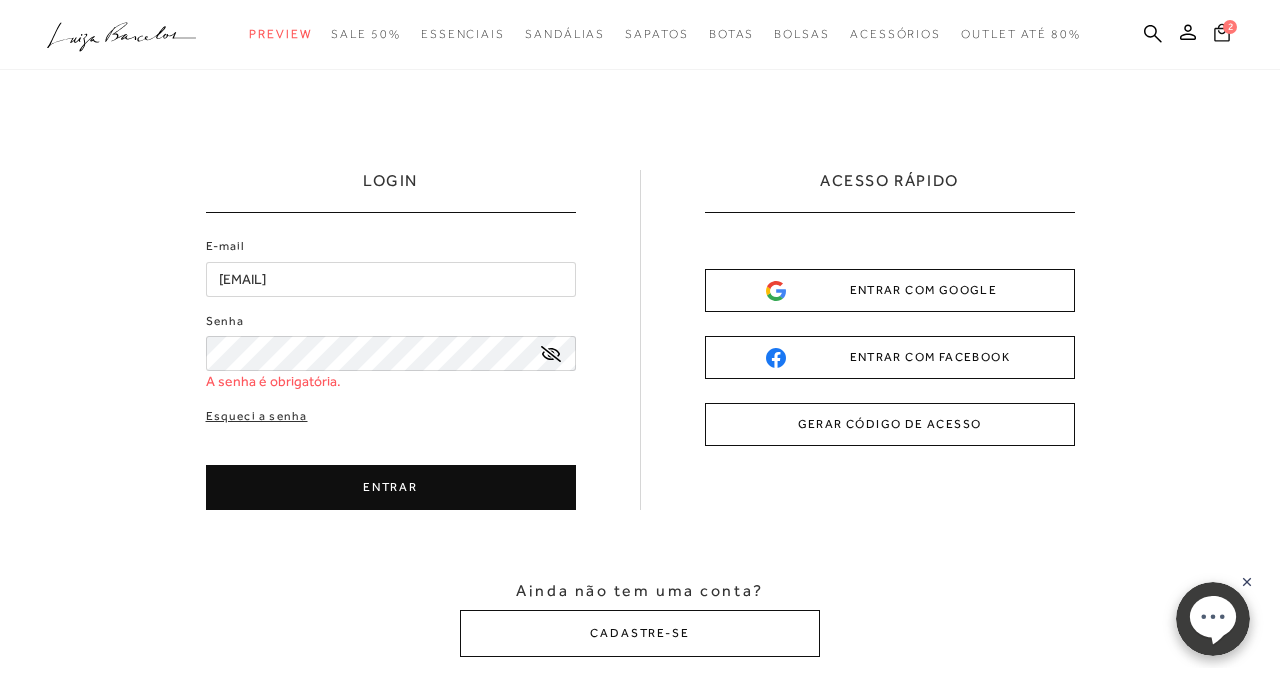click 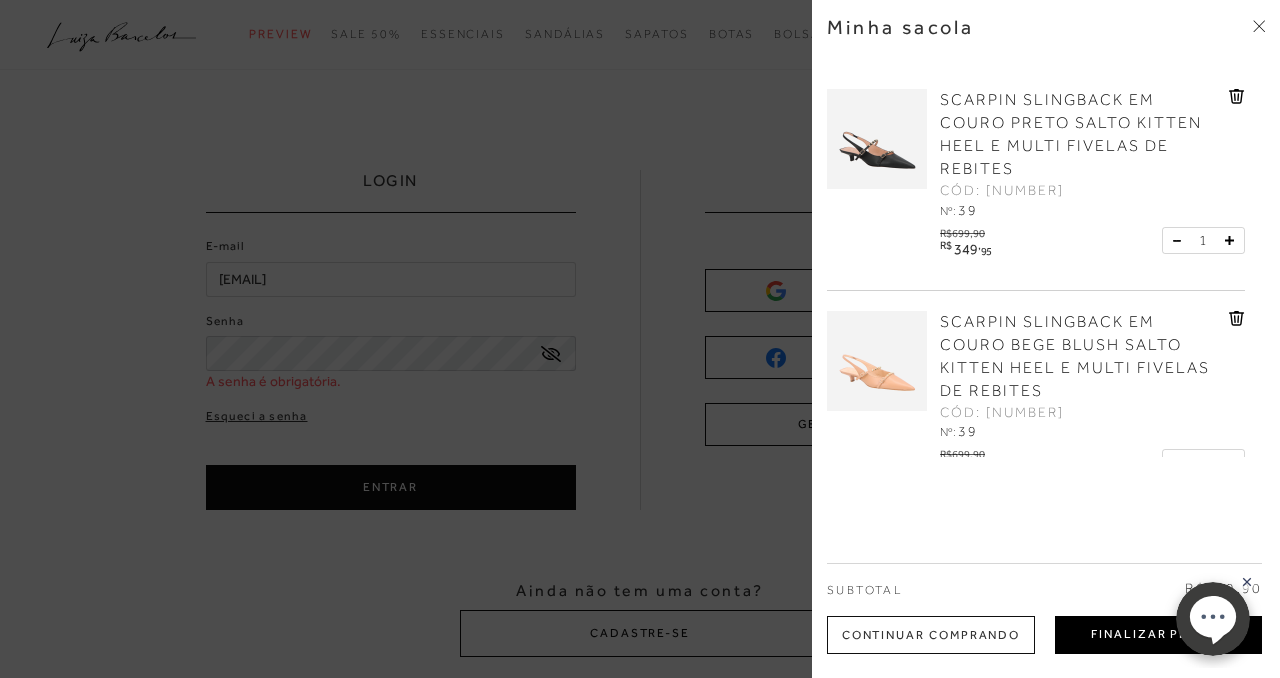 click on "Finalizar Pedido" at bounding box center [1158, 635] 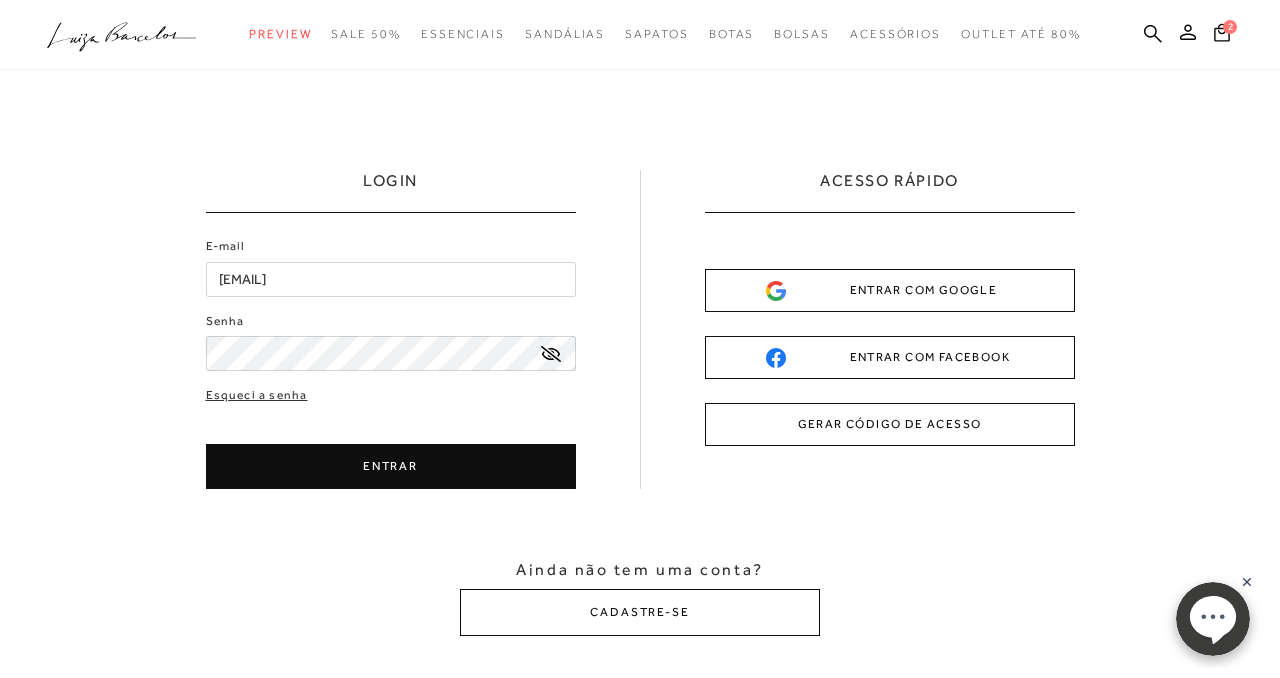 click on "ENTRAR" at bounding box center [391, 466] 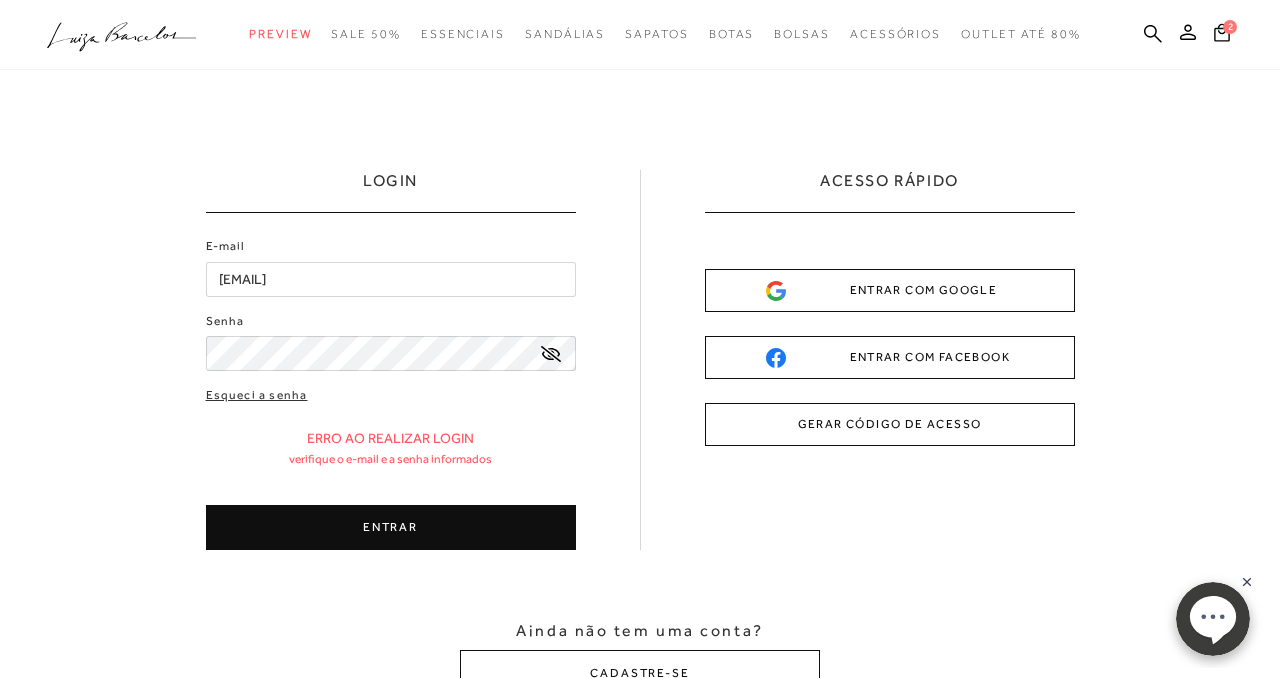 click on "ENTRAR" at bounding box center (391, 527) 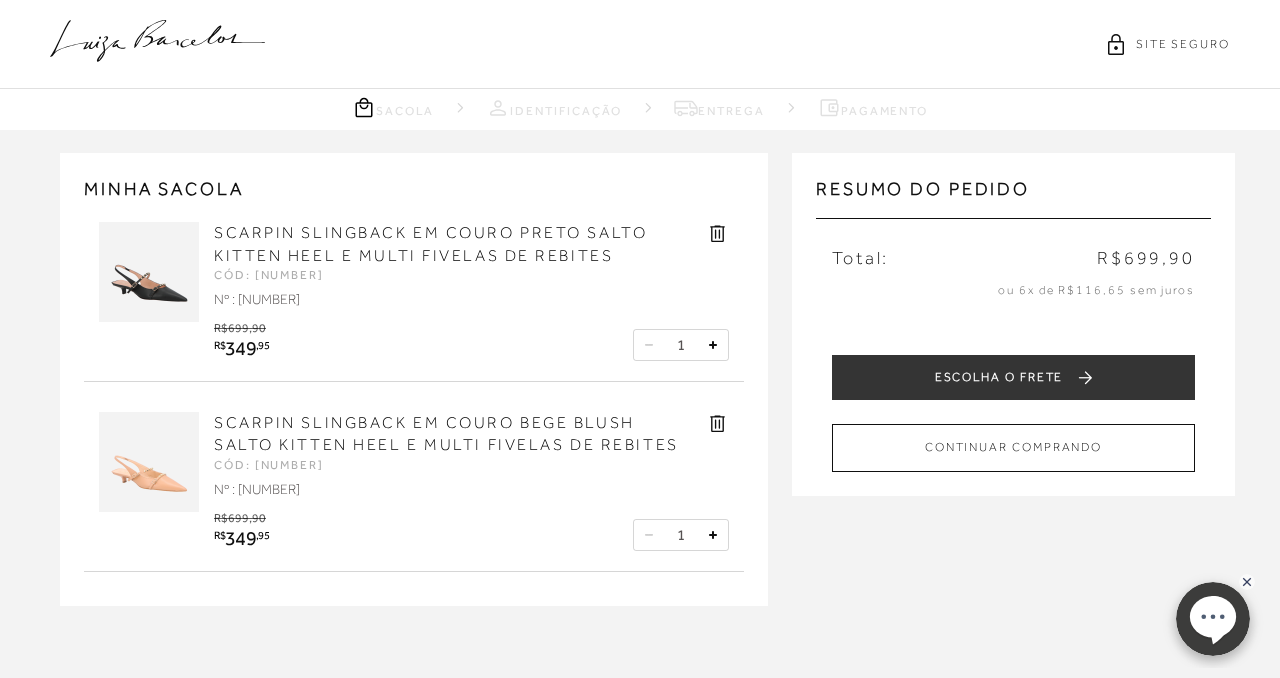 click at bounding box center [149, 272] 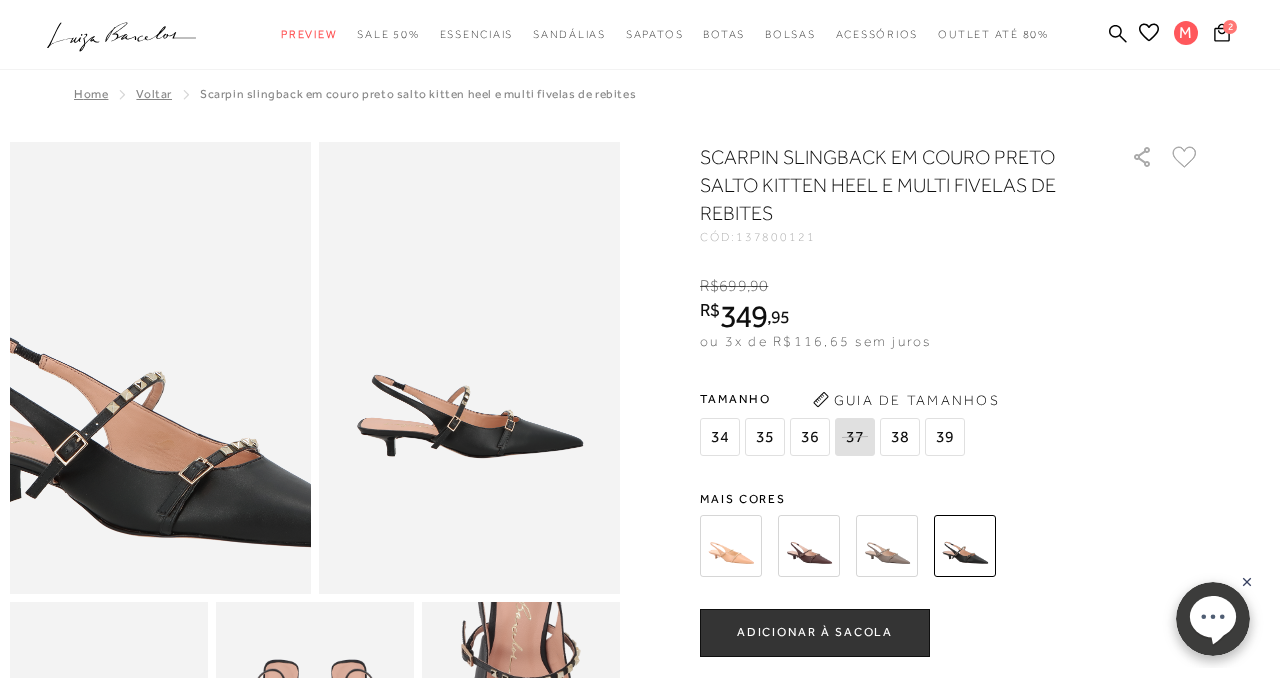 radio on "true" 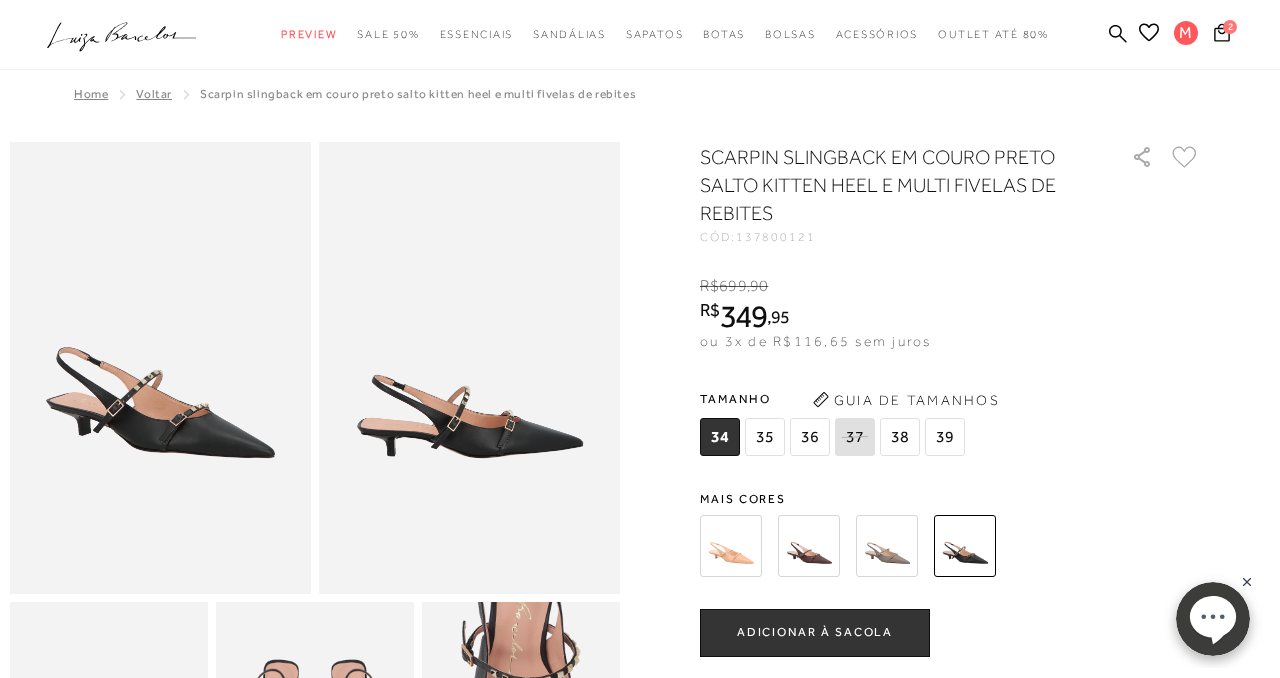 click at bounding box center [731, 546] 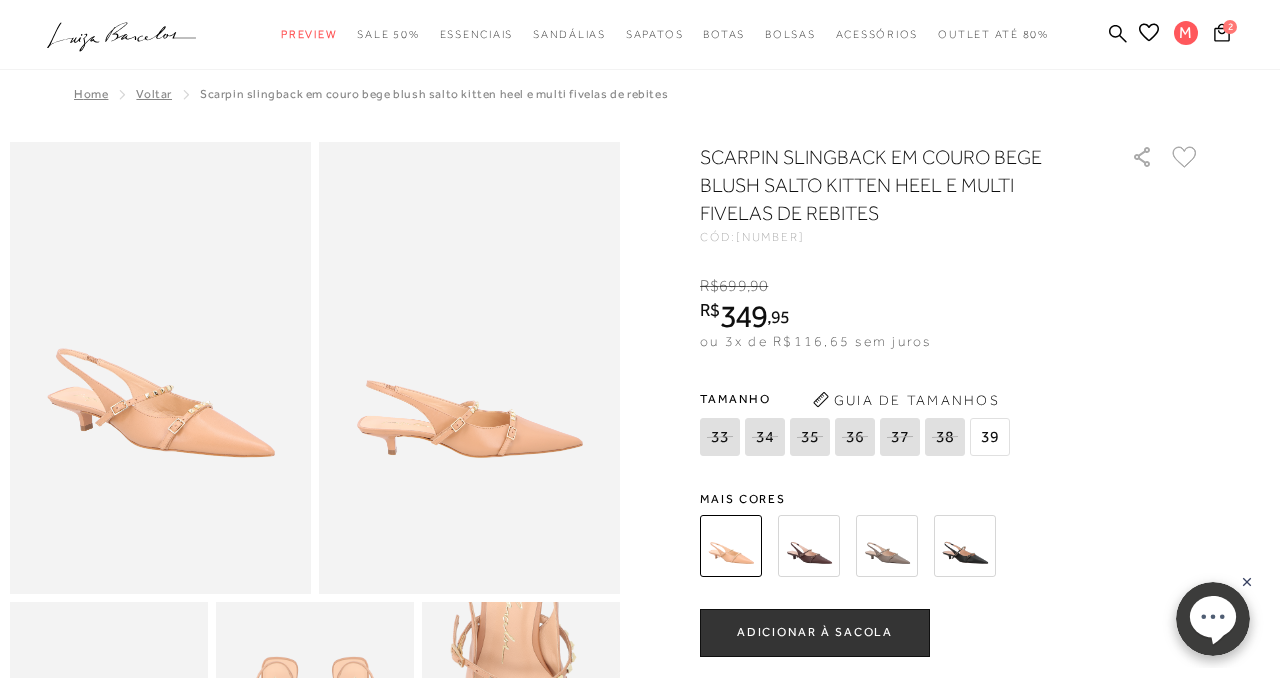 radio on "true" 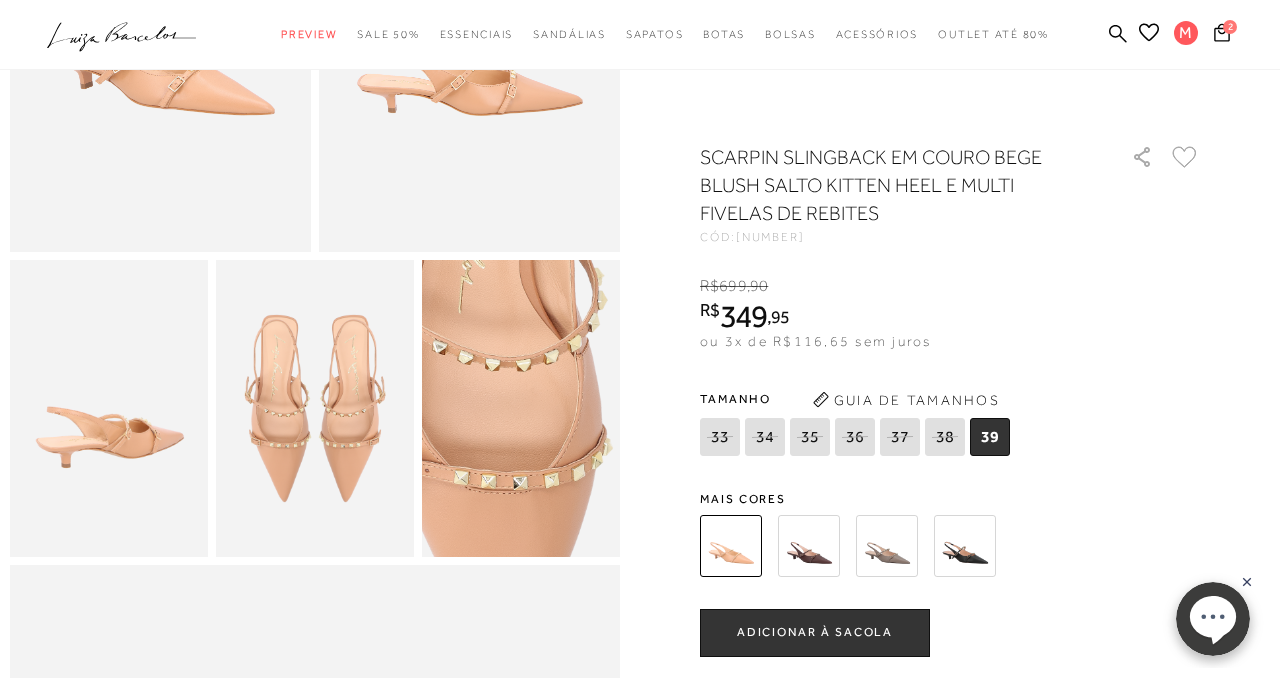 scroll, scrollTop: 343, scrollLeft: 0, axis: vertical 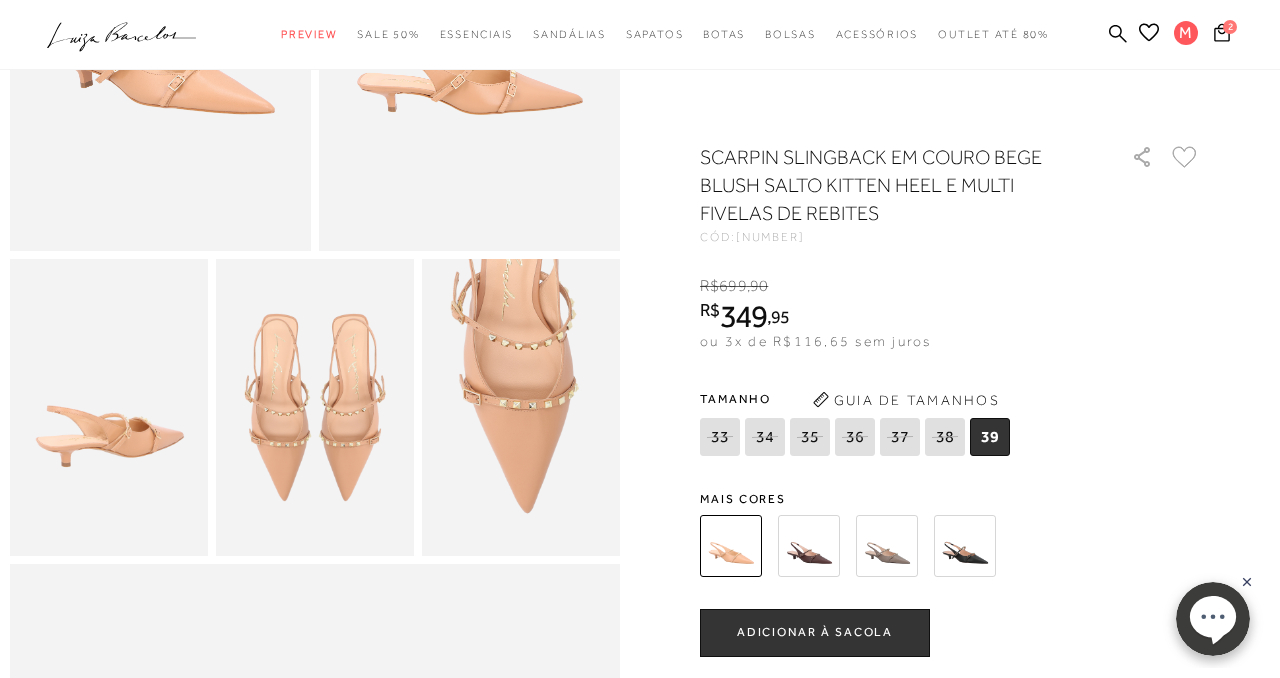 click at bounding box center [315, 407] 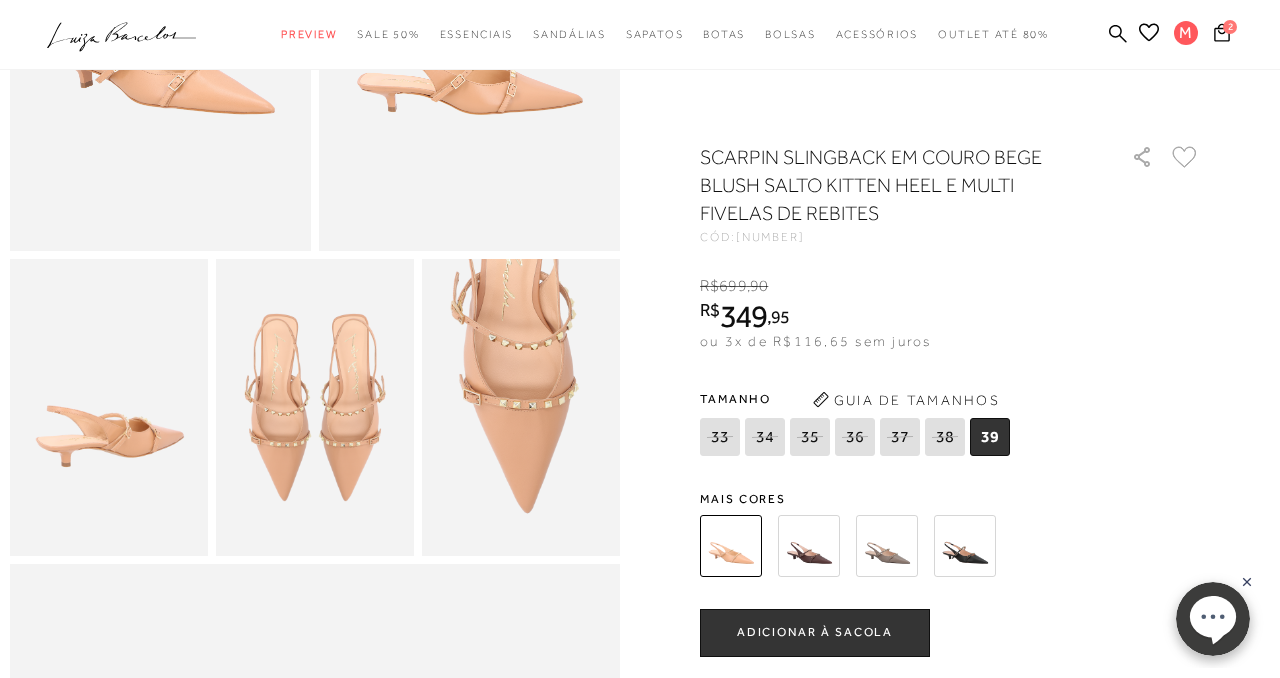click at bounding box center (109, 407) 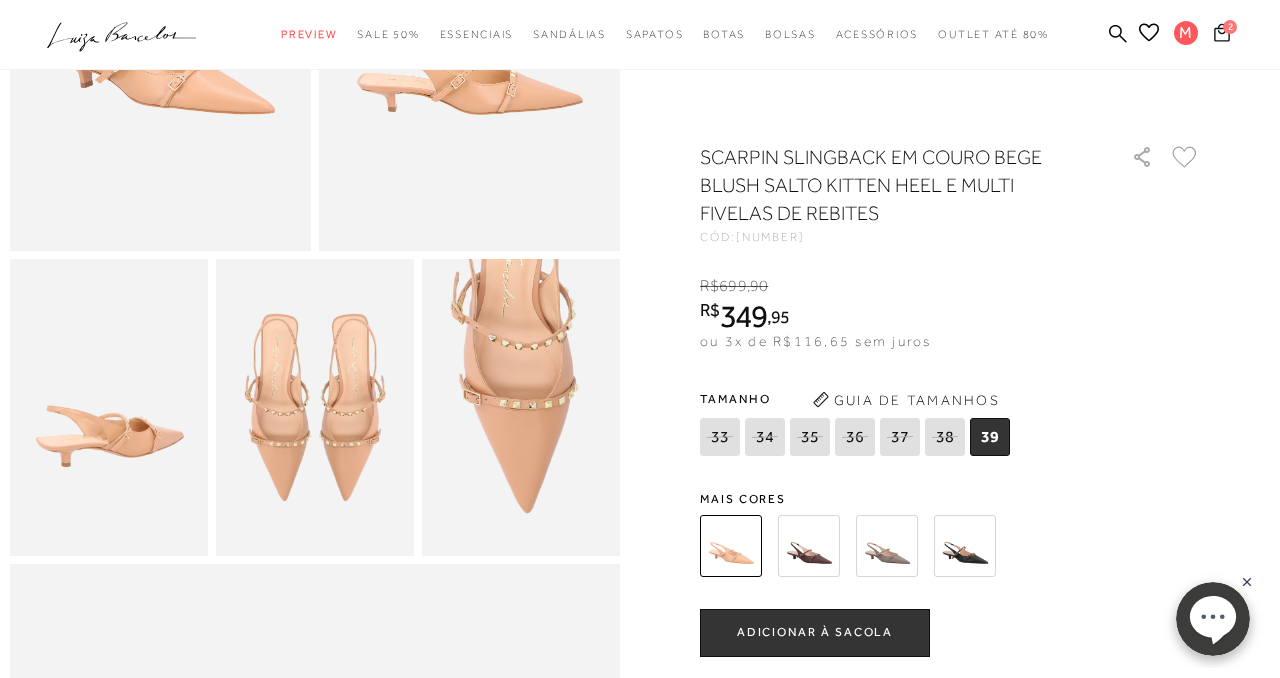 click 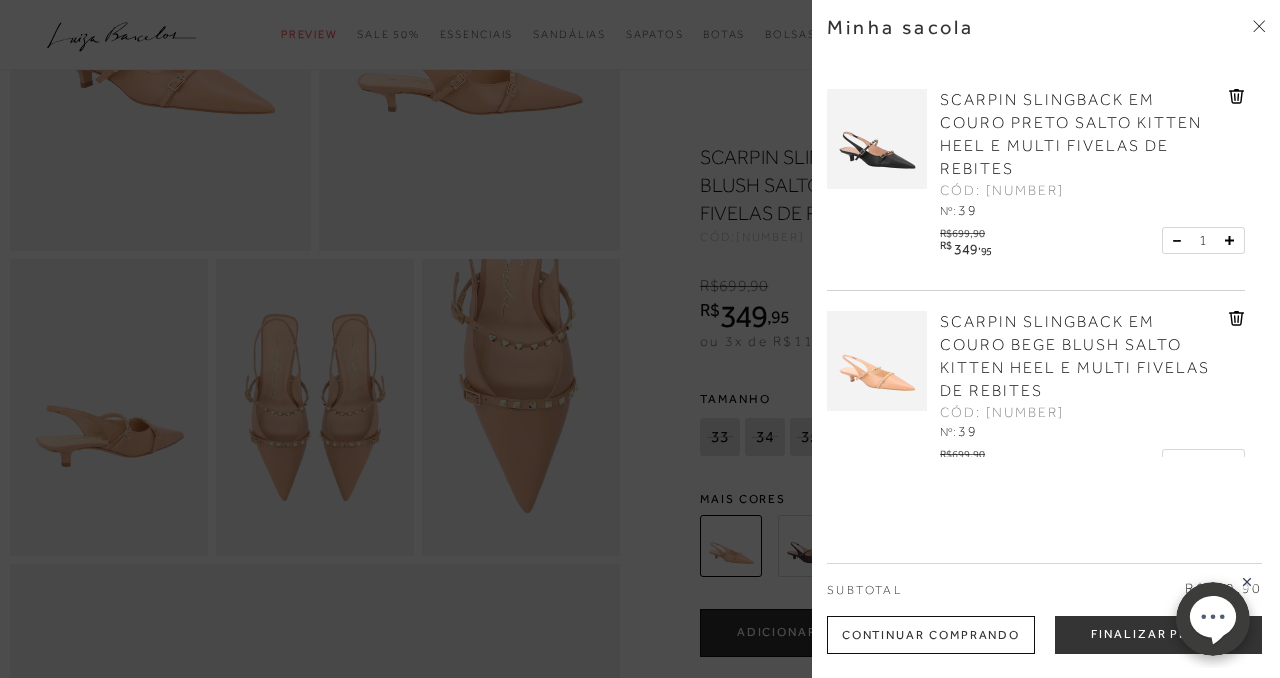 click at bounding box center (877, 361) 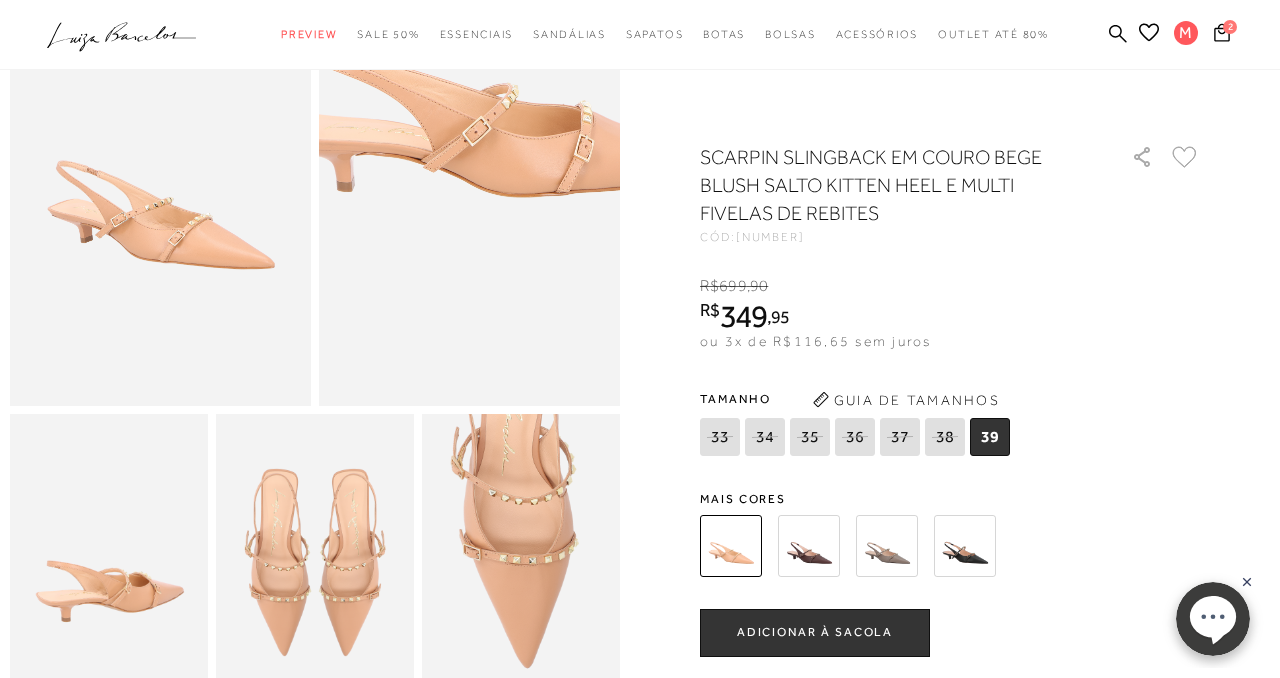 scroll, scrollTop: 183, scrollLeft: 0, axis: vertical 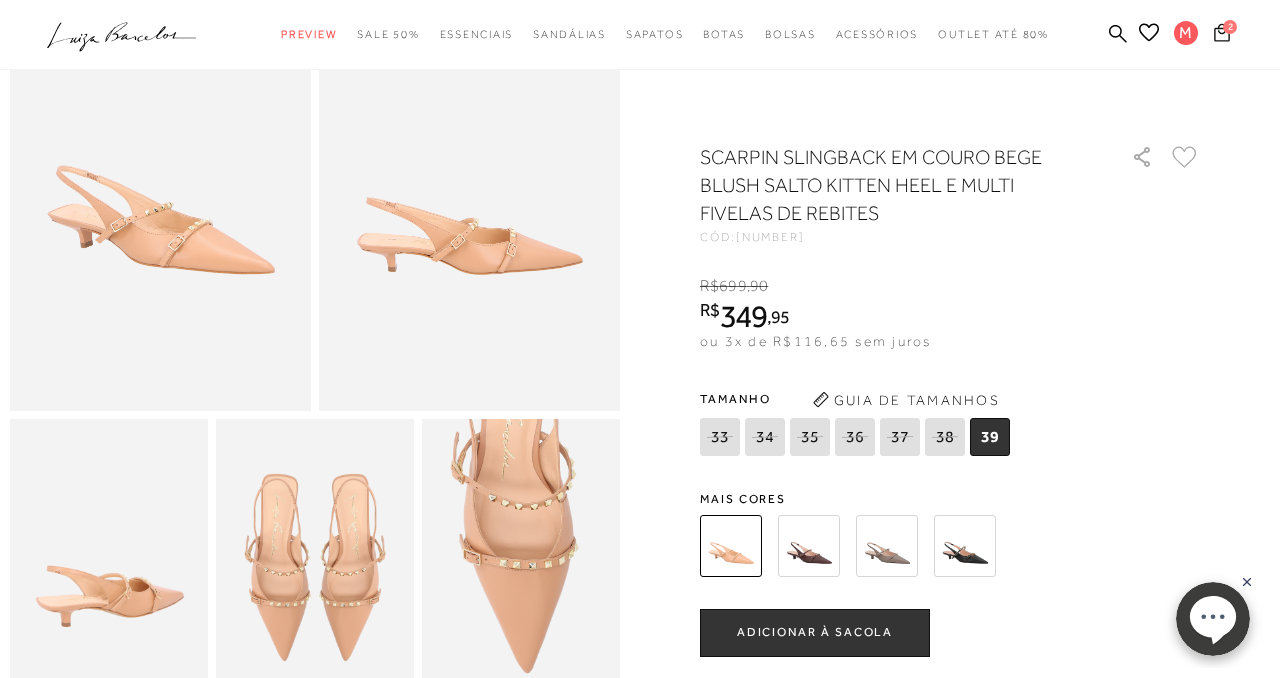 click 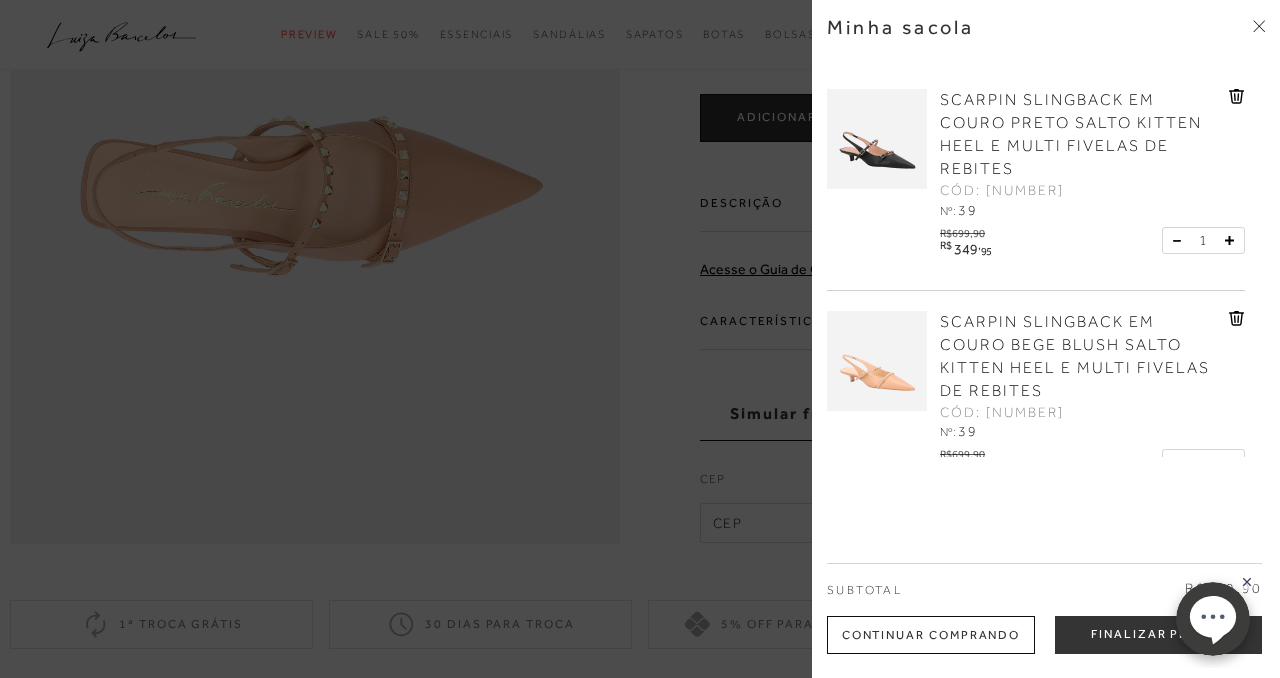 scroll, scrollTop: 1262, scrollLeft: 0, axis: vertical 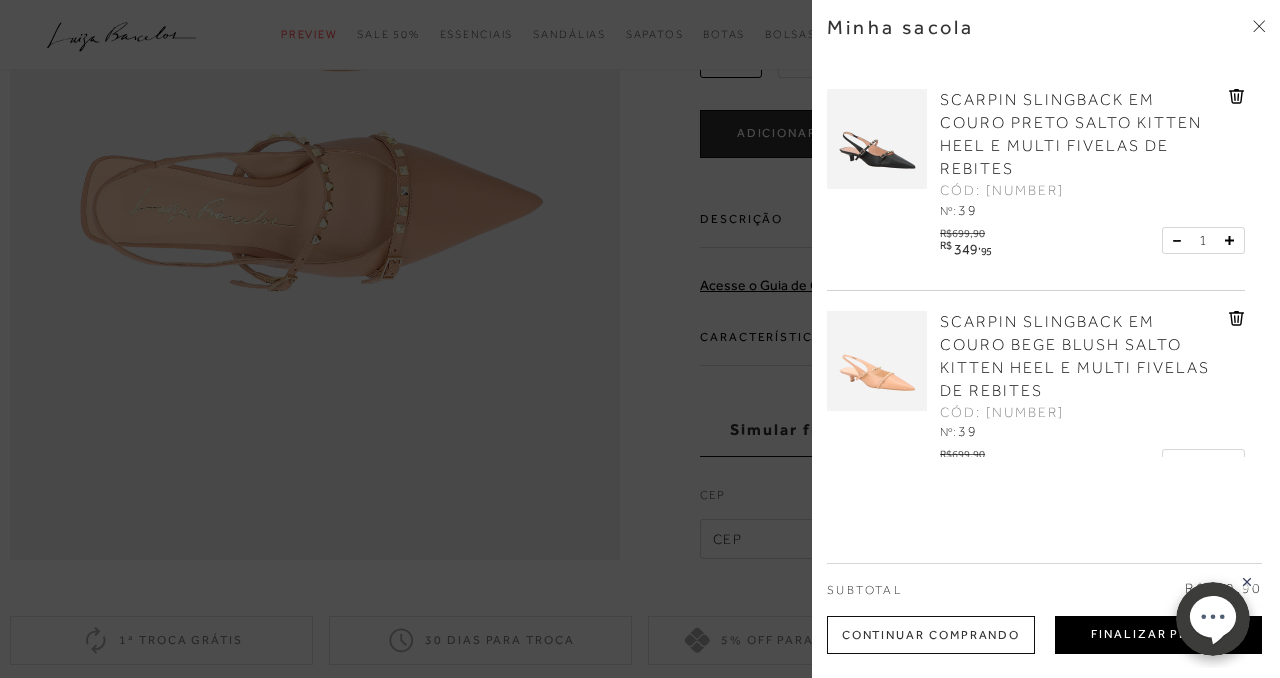 click on "Finalizar Pedido" at bounding box center [1158, 635] 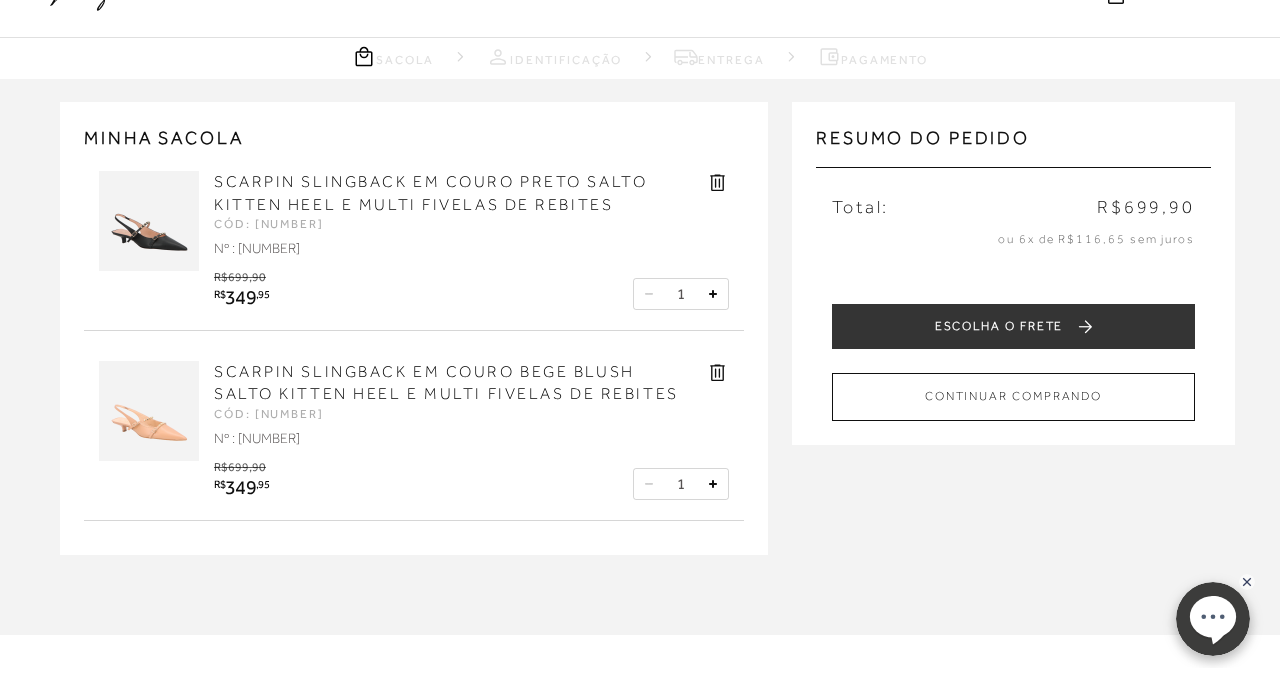 scroll, scrollTop: 50, scrollLeft: 0, axis: vertical 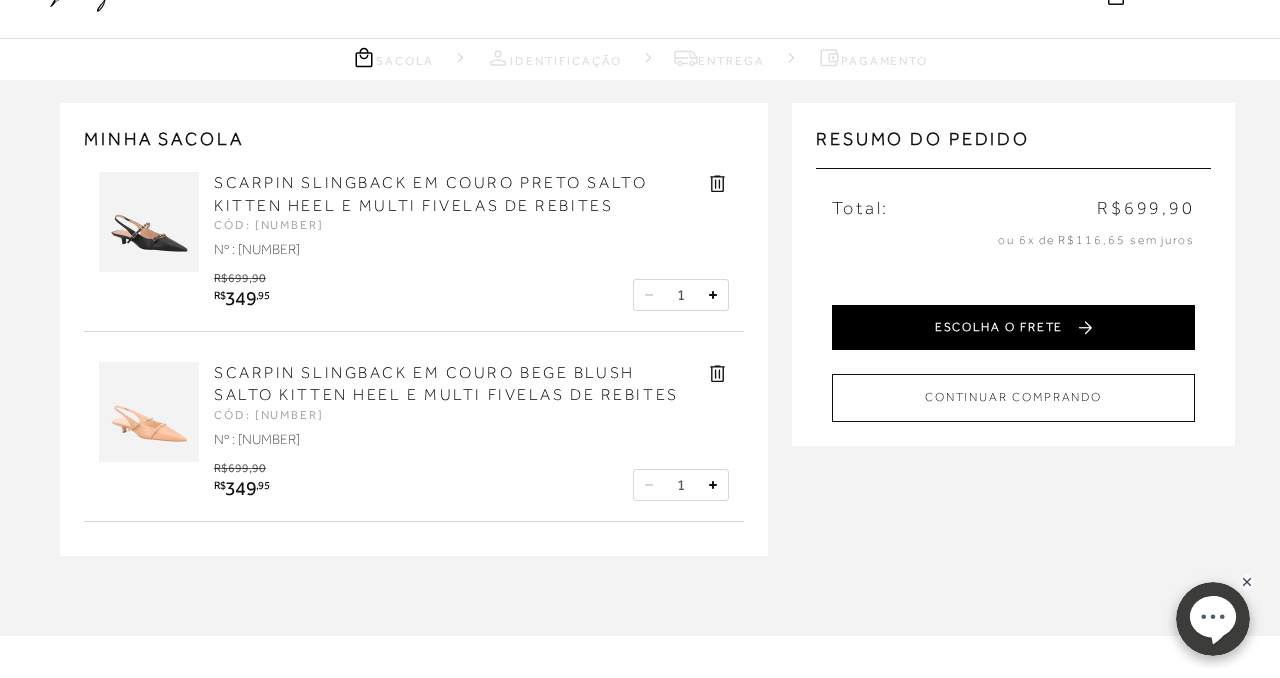 click on "ESCOLHA O FRETE" at bounding box center [1013, 327] 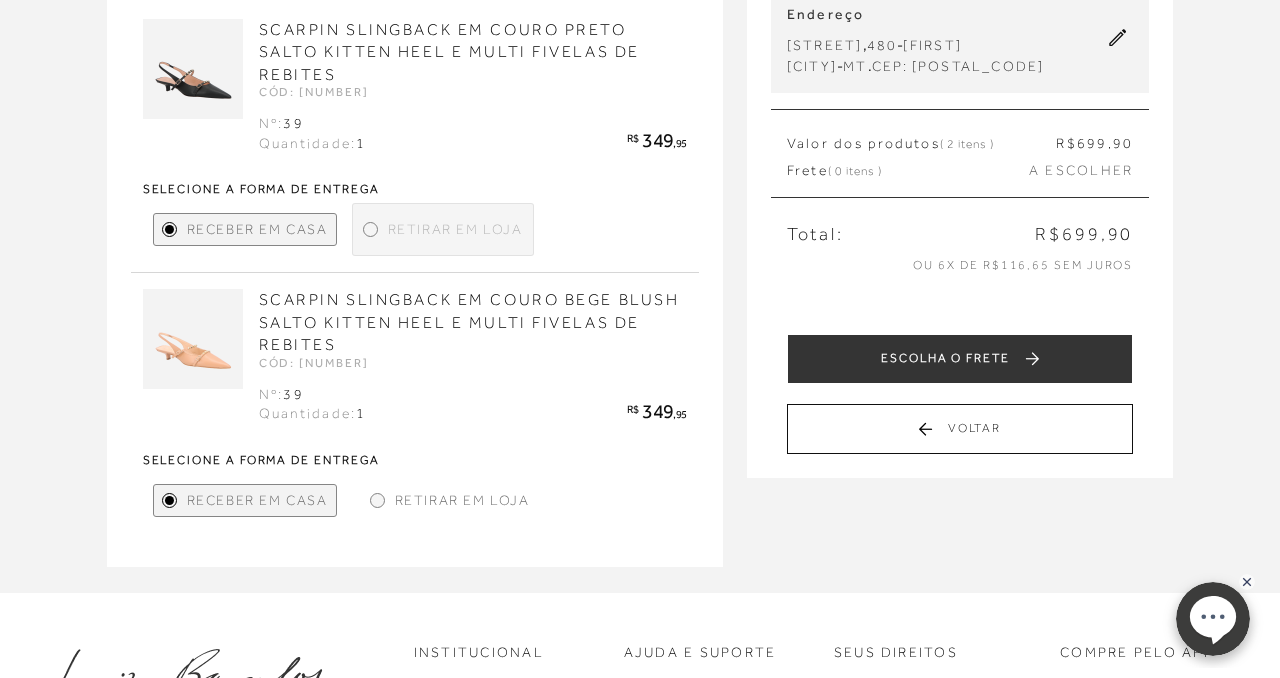 scroll, scrollTop: 230, scrollLeft: 0, axis: vertical 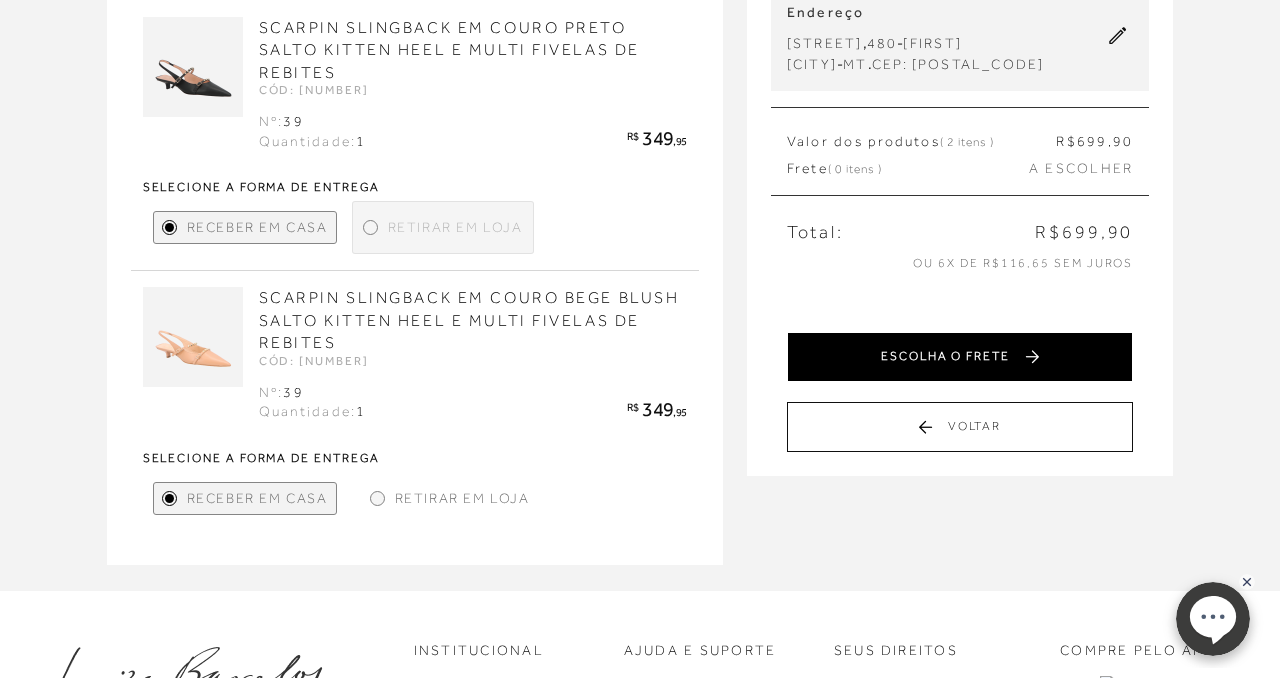 click on "ESCOLHA O FRETE" at bounding box center (960, 357) 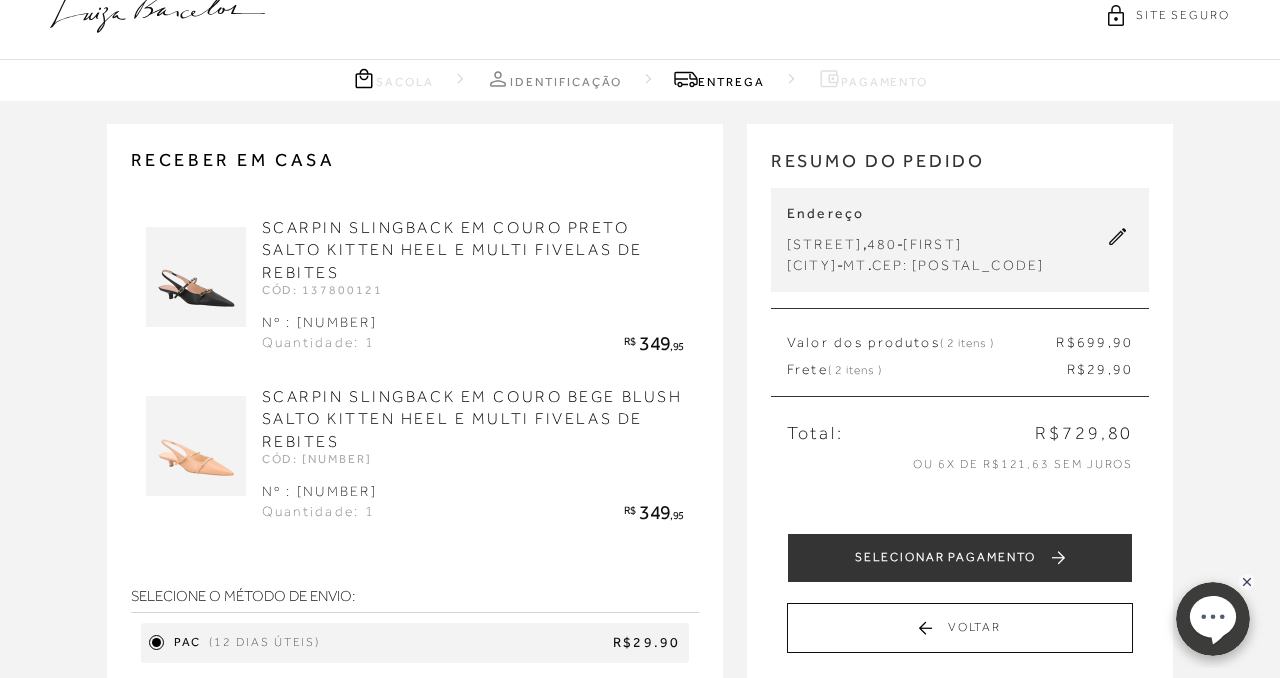 scroll, scrollTop: 26, scrollLeft: 0, axis: vertical 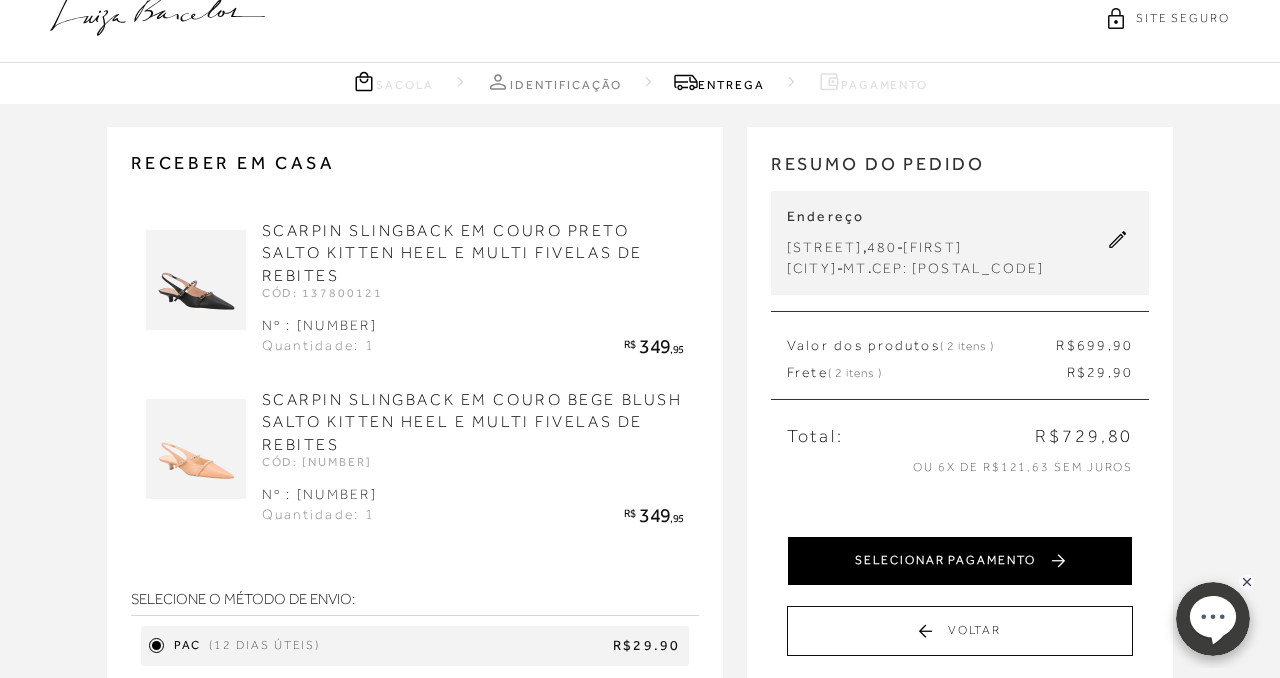 click on "SELECIONAR PAGAMENTO" at bounding box center [960, 561] 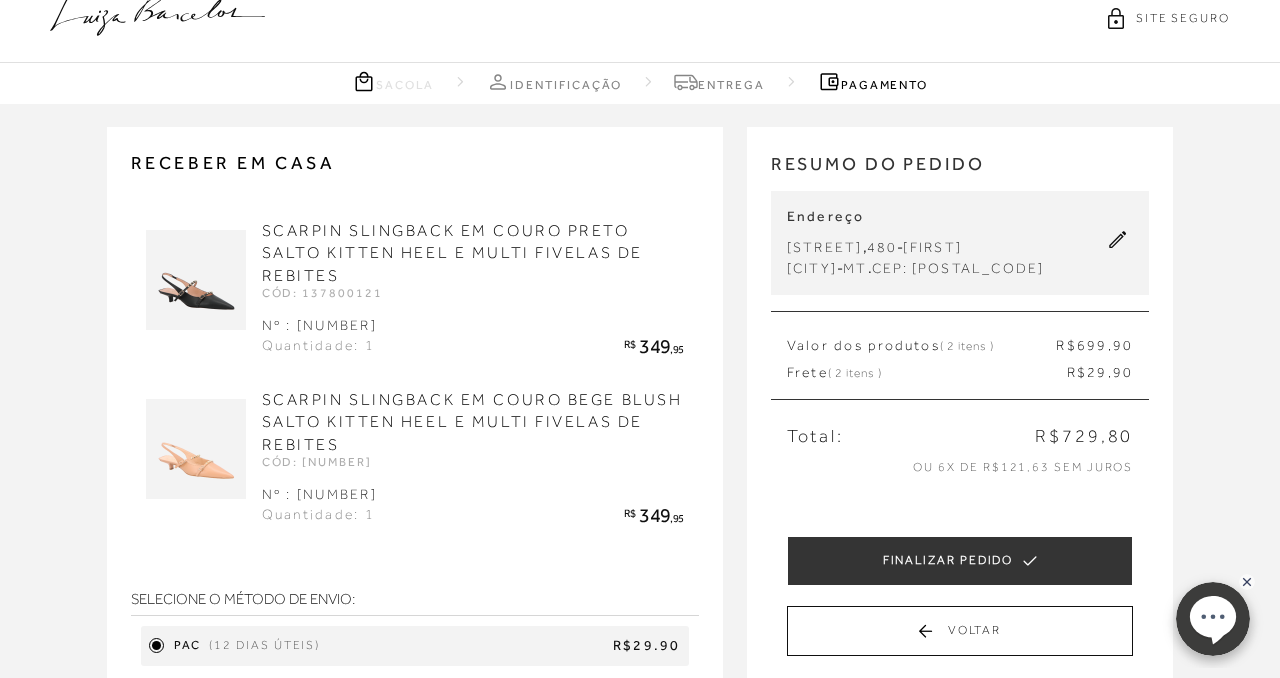 scroll, scrollTop: 0, scrollLeft: 0, axis: both 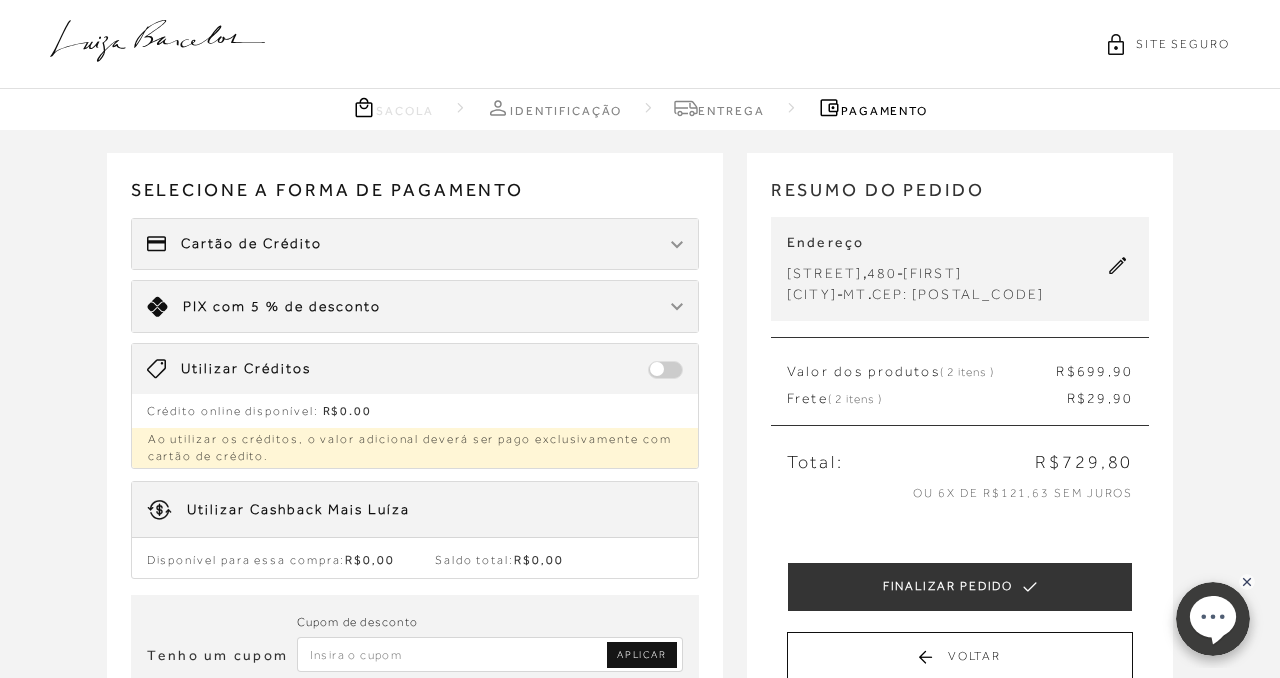 click on "Cartão de Crédito" at bounding box center (415, 244) 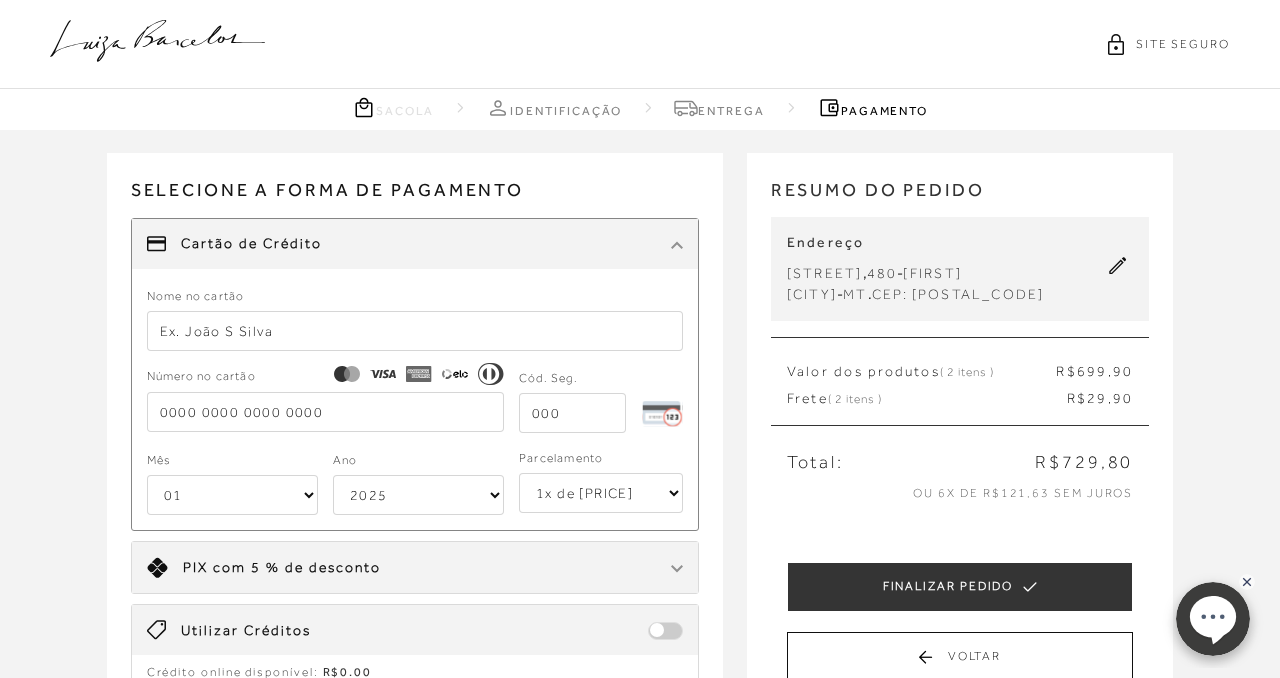 click at bounding box center [415, 331] 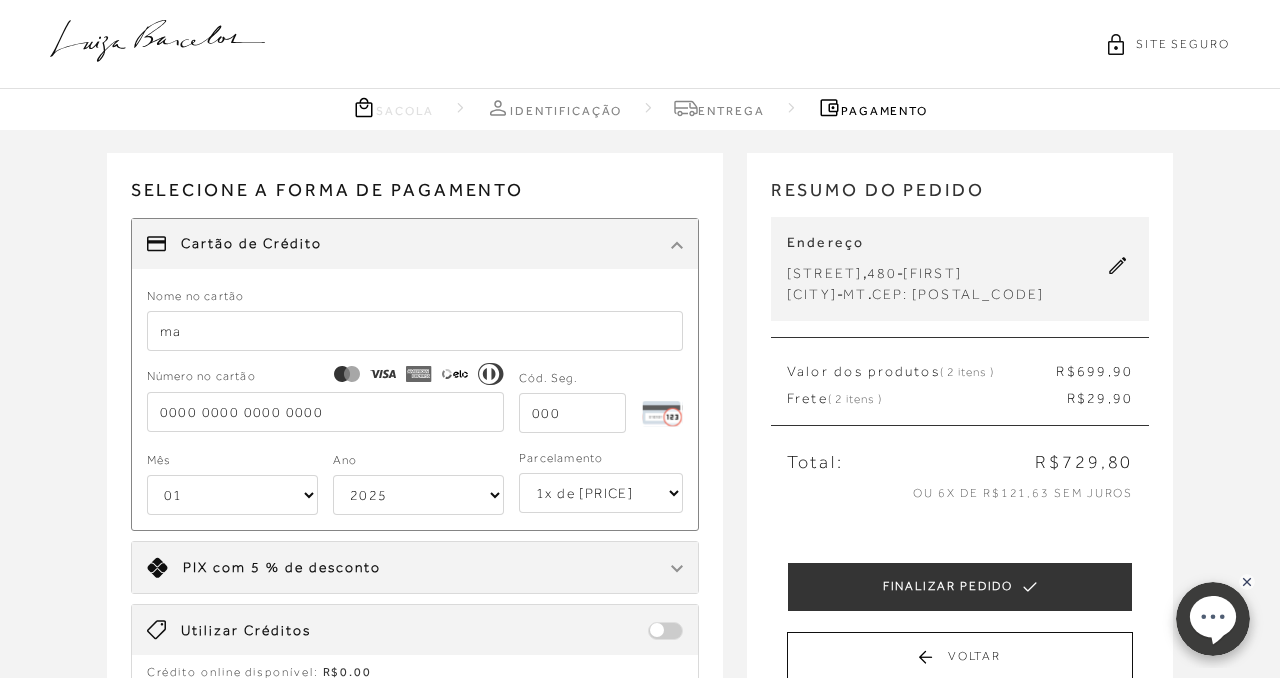 type on "m" 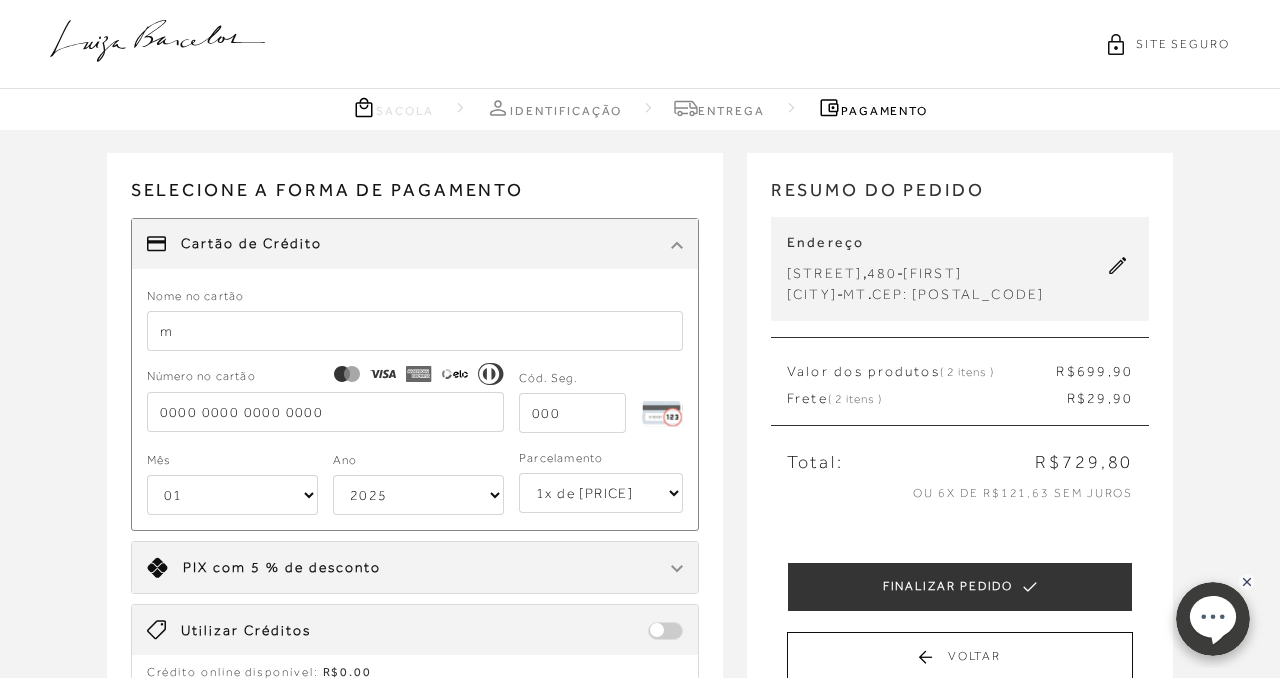 type 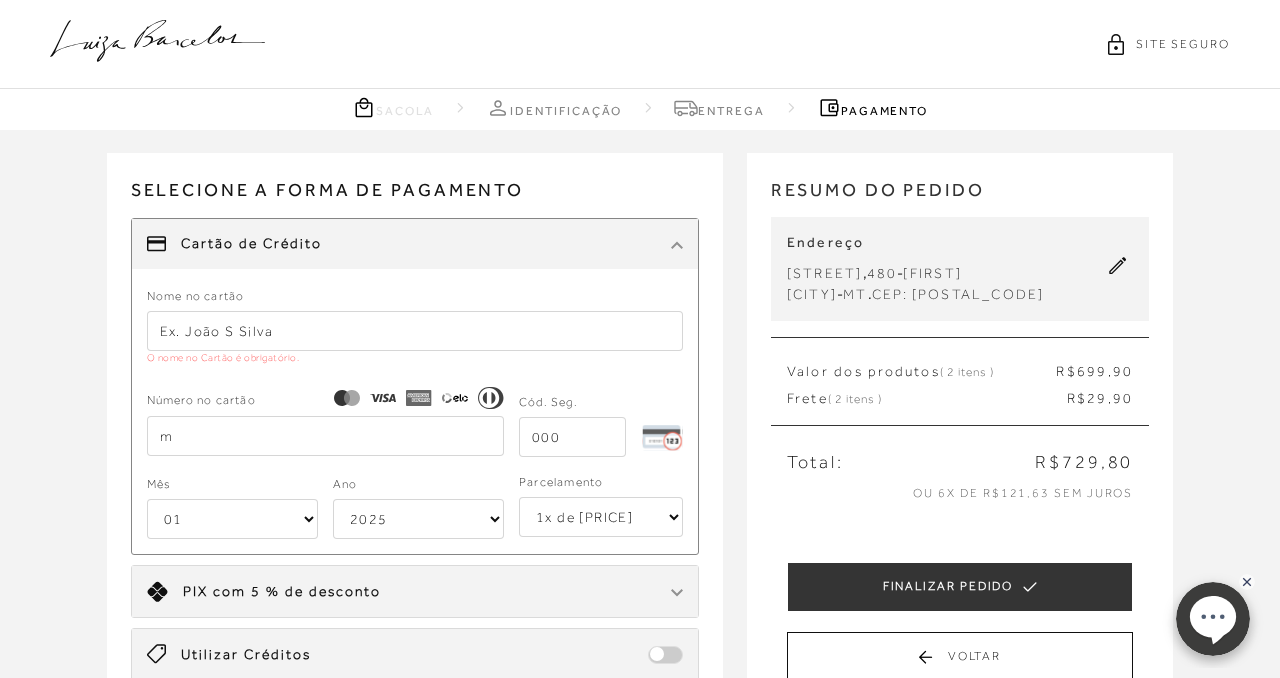 type on "m" 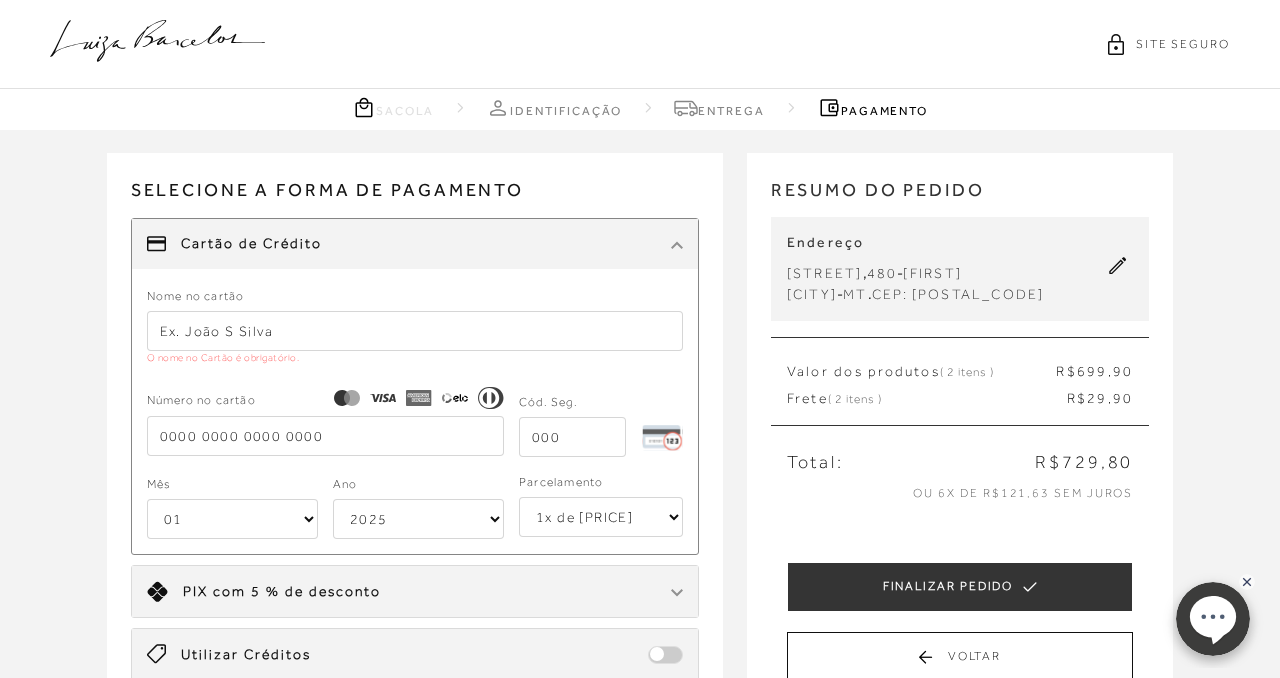 type 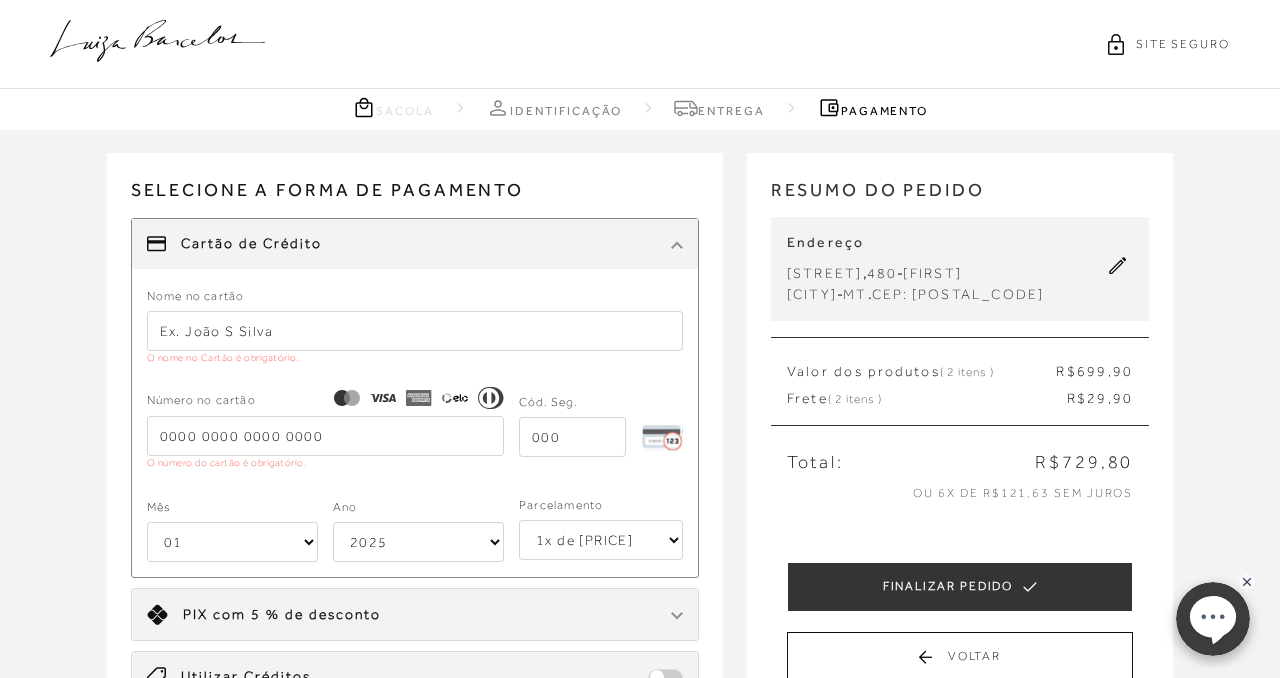 click at bounding box center [415, 331] 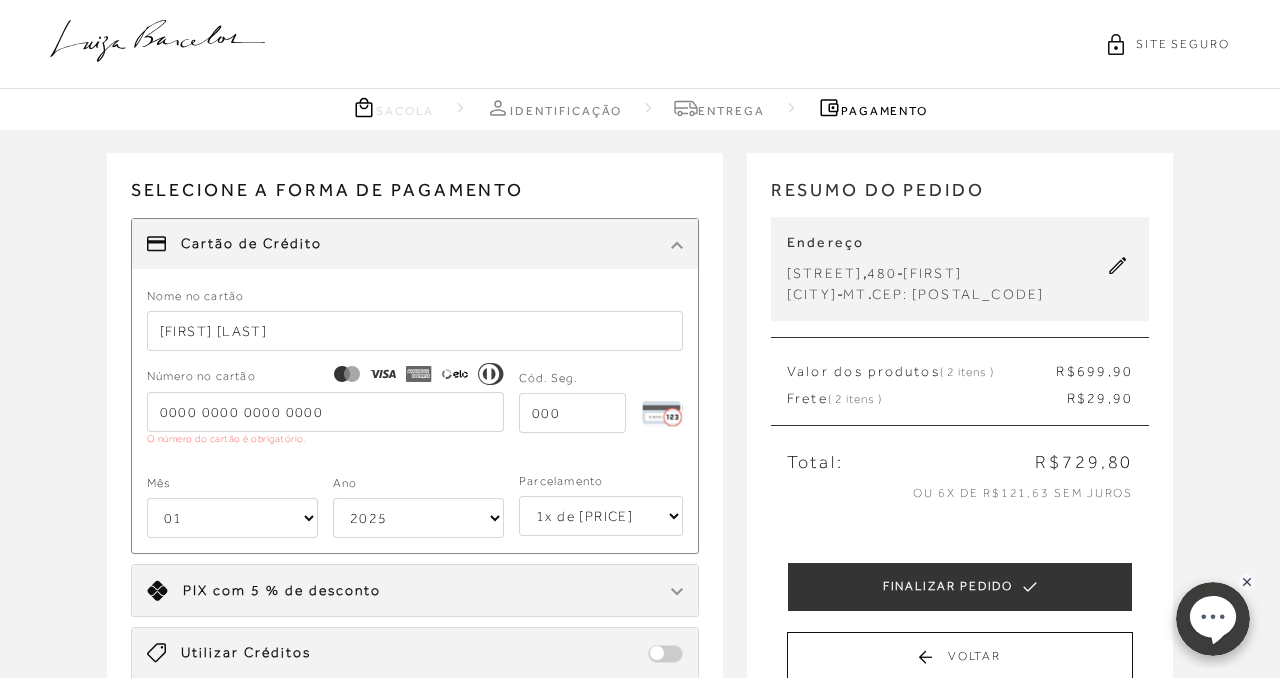 type on "[FIRST] [LAST]" 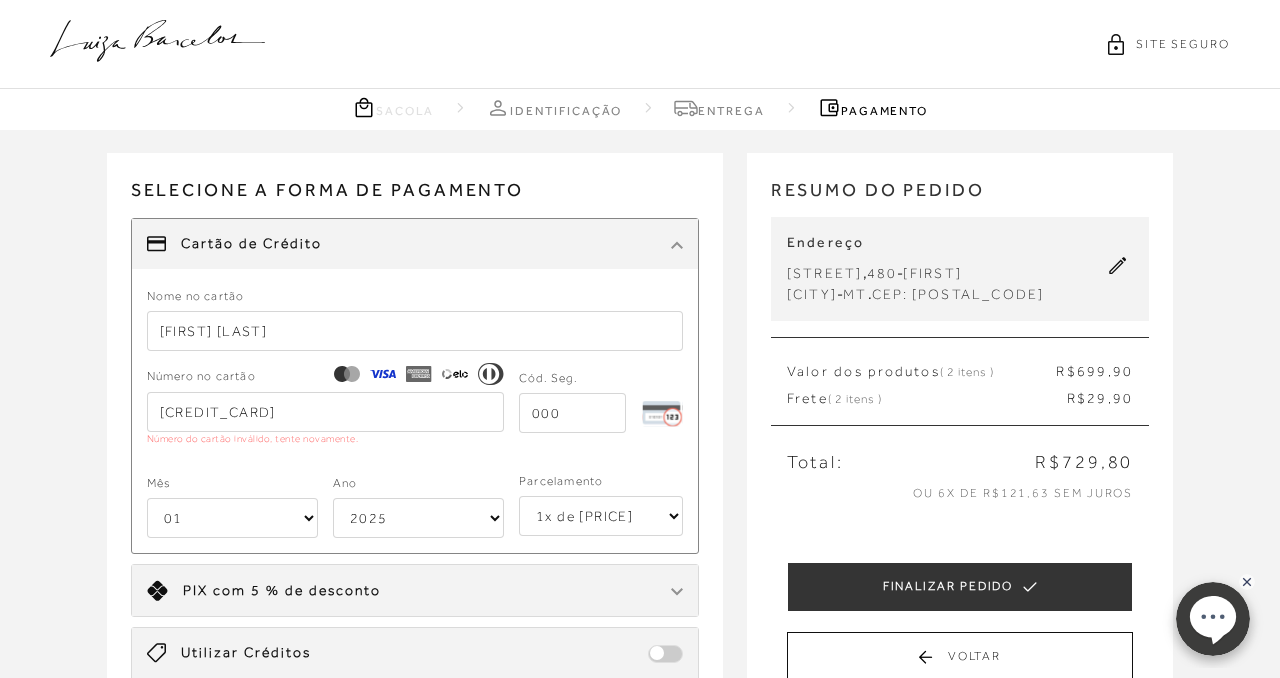 type on "[CREDIT_CARD]" 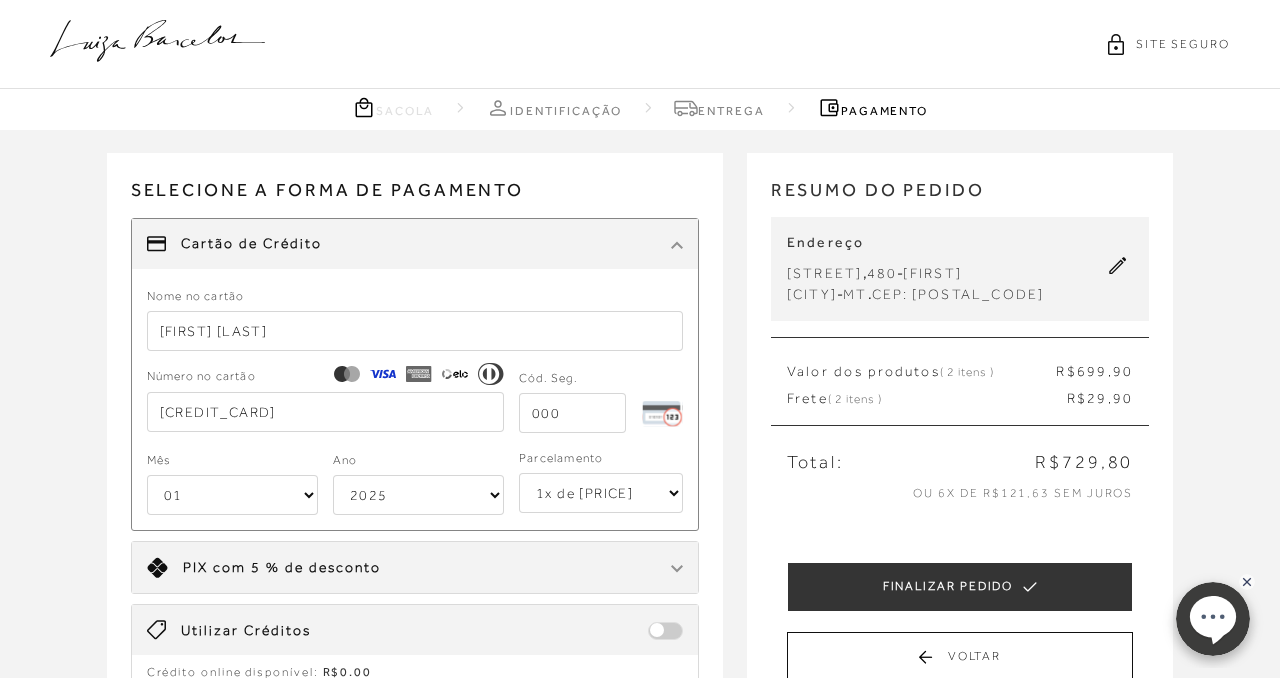 click at bounding box center (572, 413) 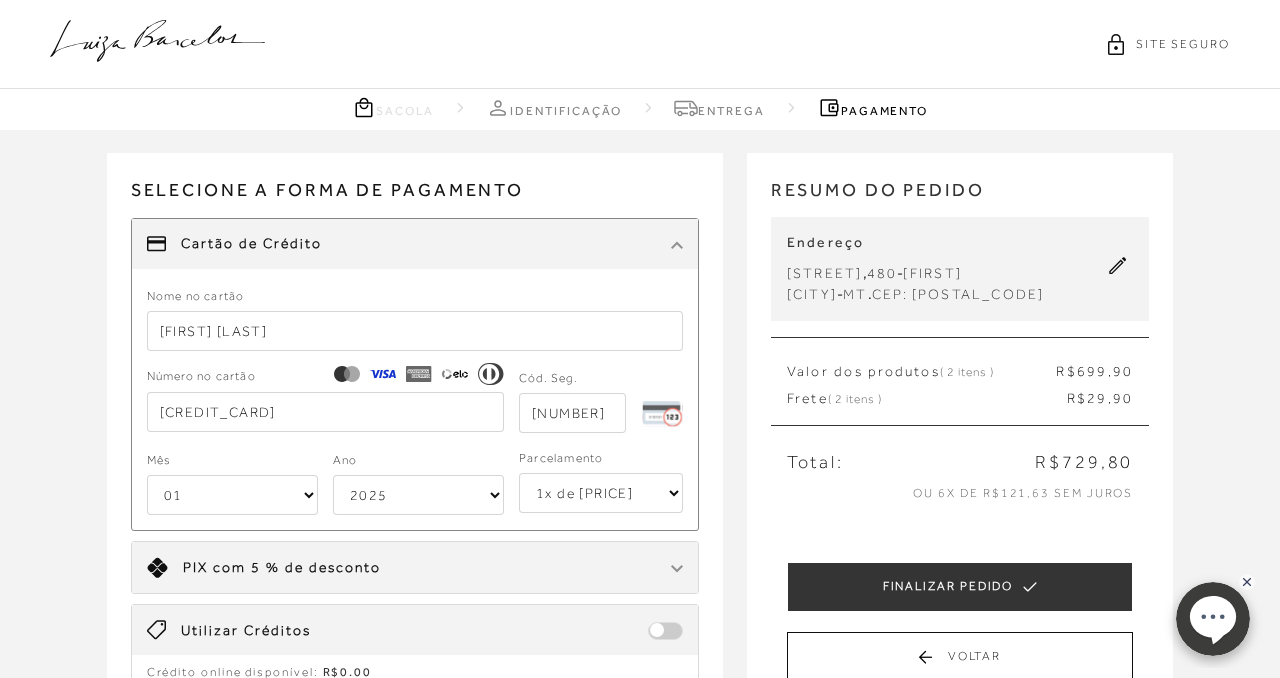 type on "[NUMBER]" 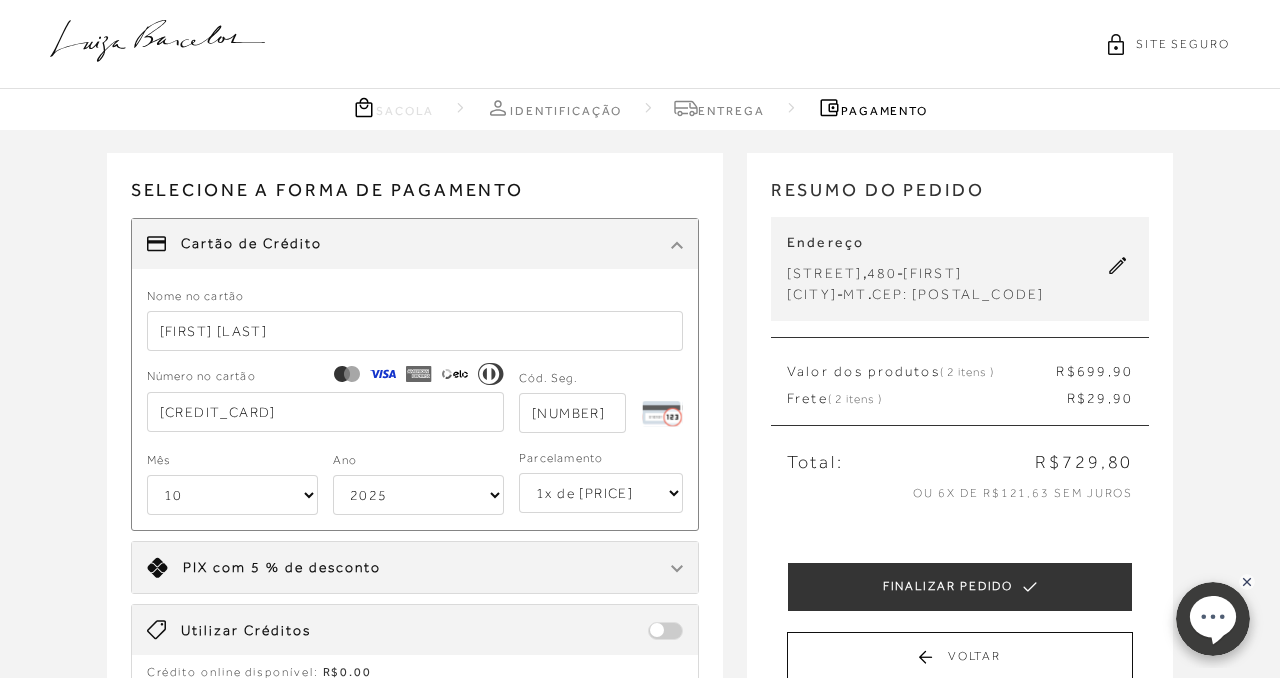 click on "10" at bounding box center (0, 0) 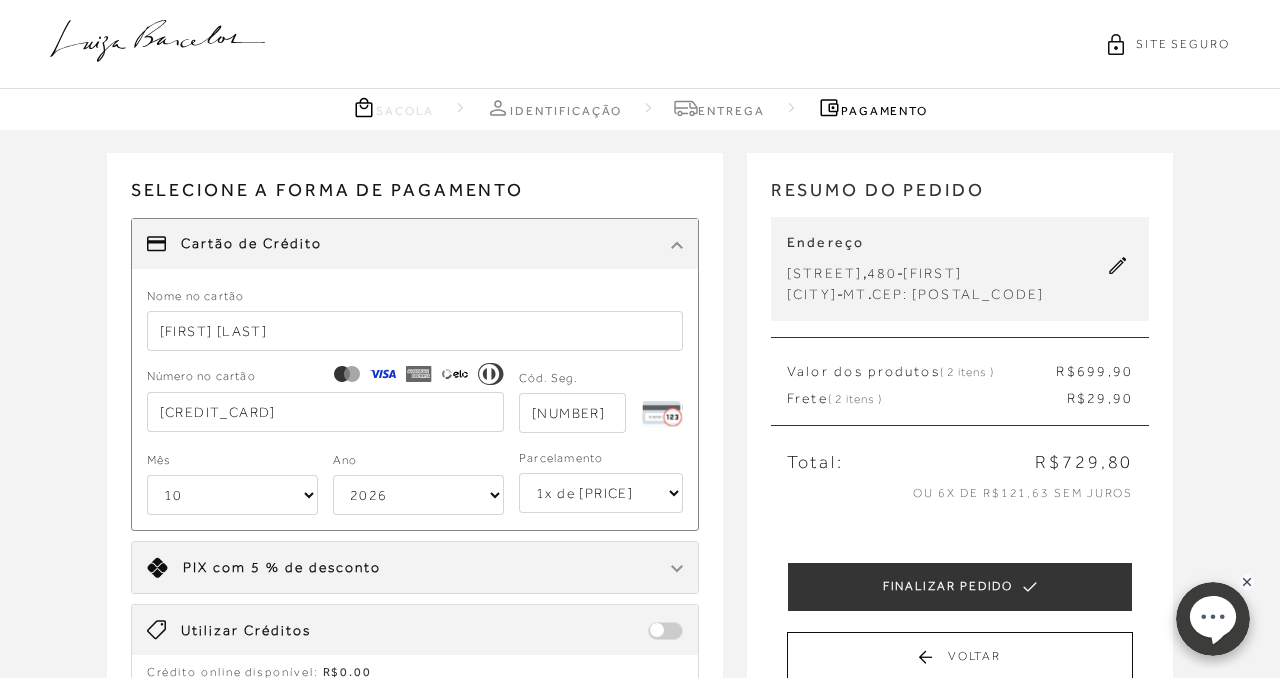 click on "2026" at bounding box center [0, 0] 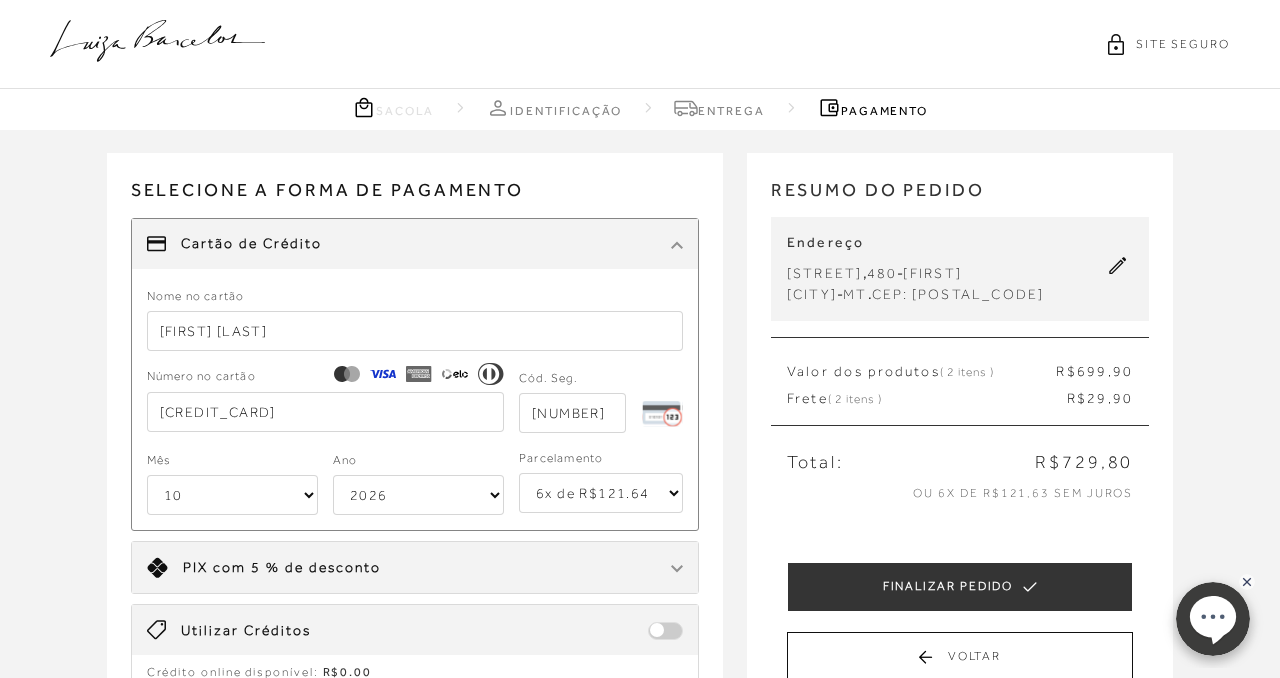 click on "6x de R$121.64 sem juros" at bounding box center [0, 0] 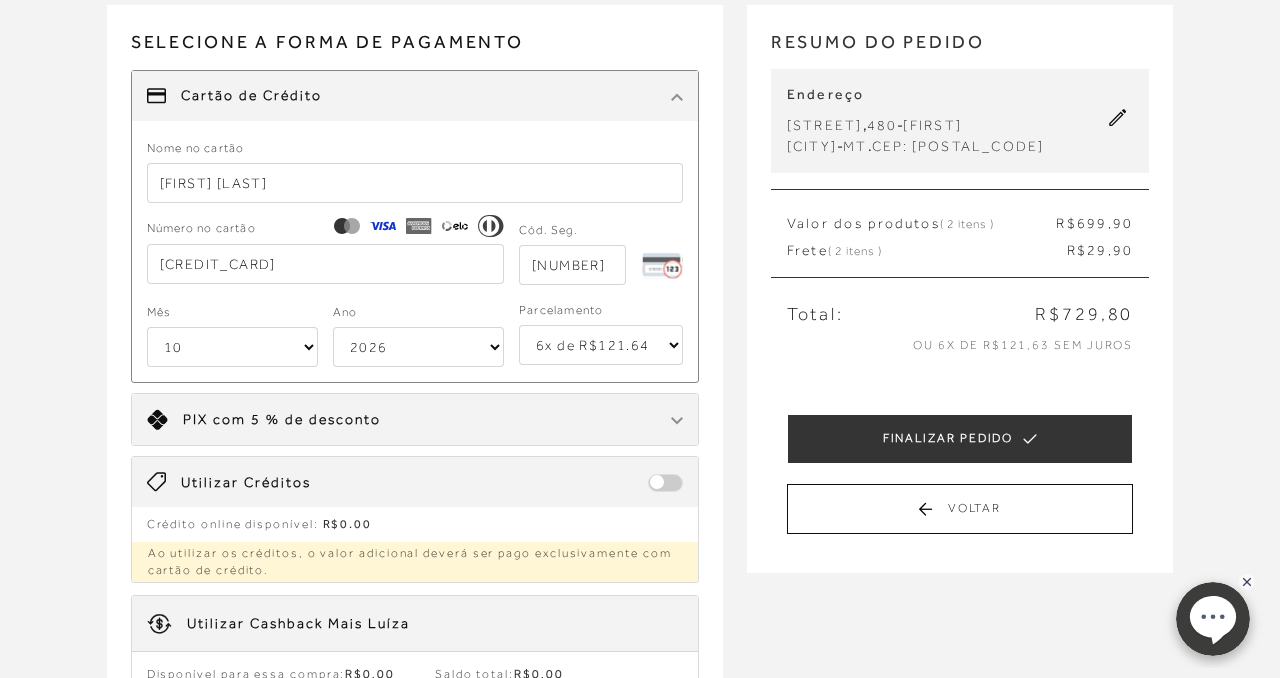 scroll, scrollTop: 147, scrollLeft: 0, axis: vertical 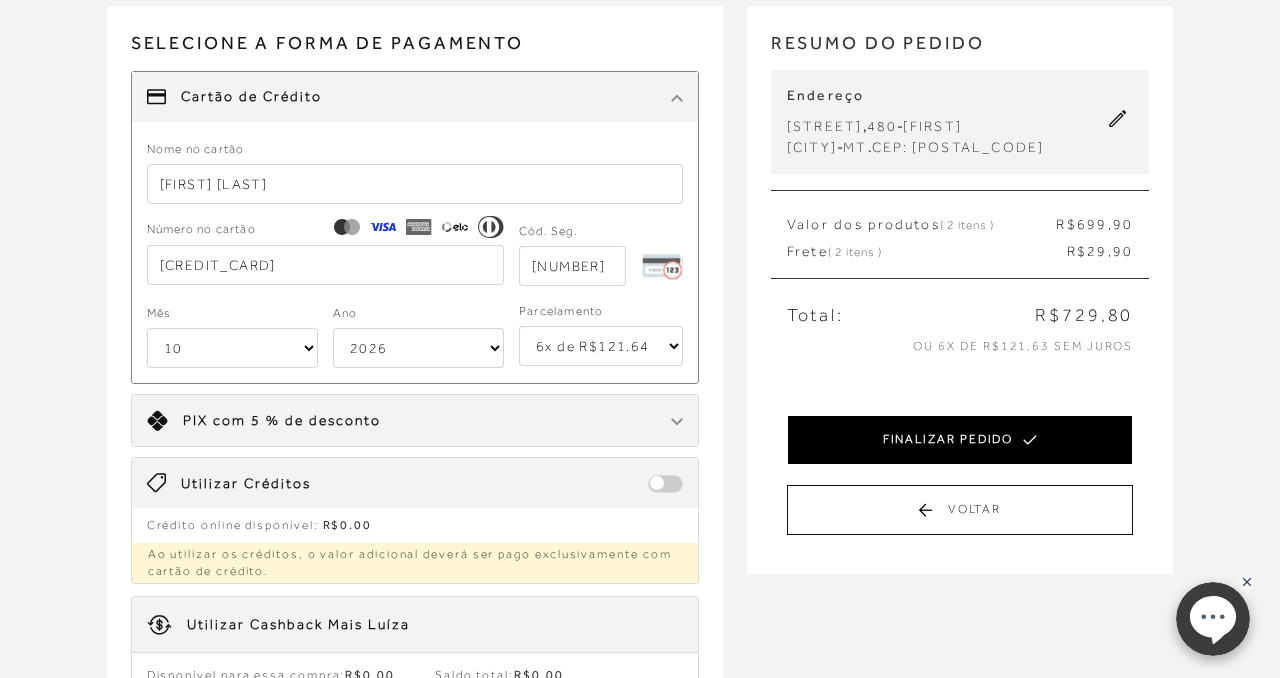 click on "FINALIZAR PEDIDO" at bounding box center (960, 440) 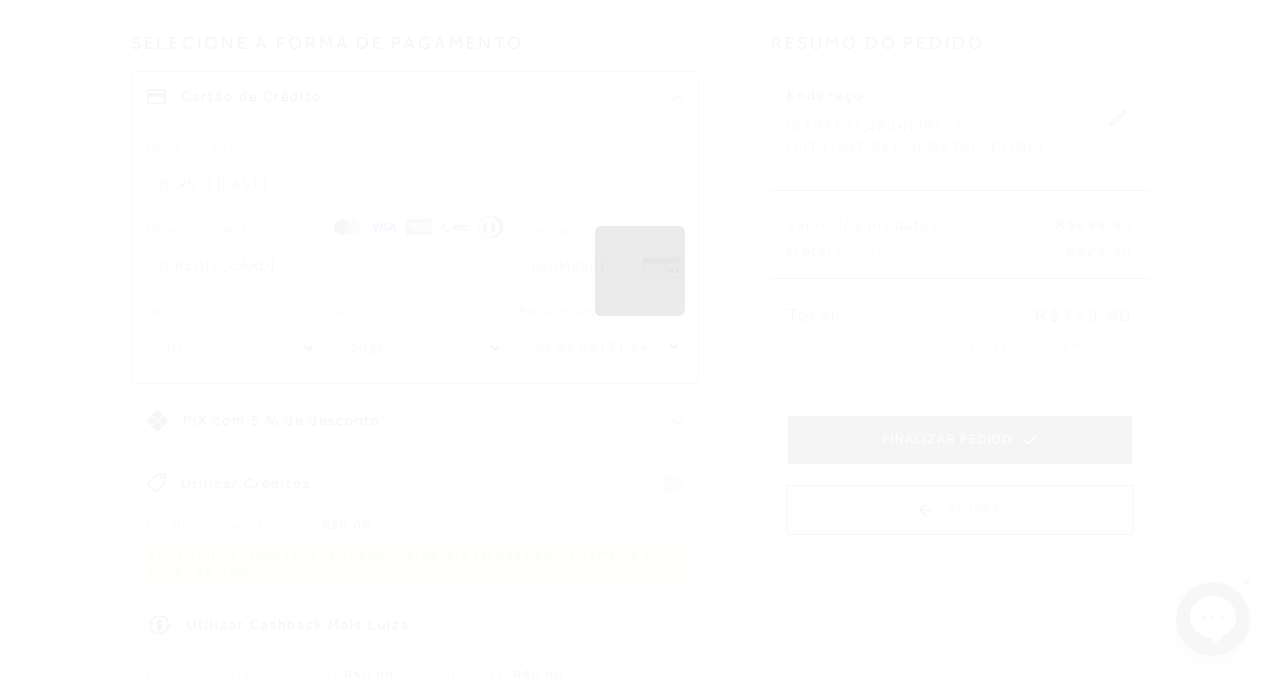 scroll, scrollTop: 0, scrollLeft: 0, axis: both 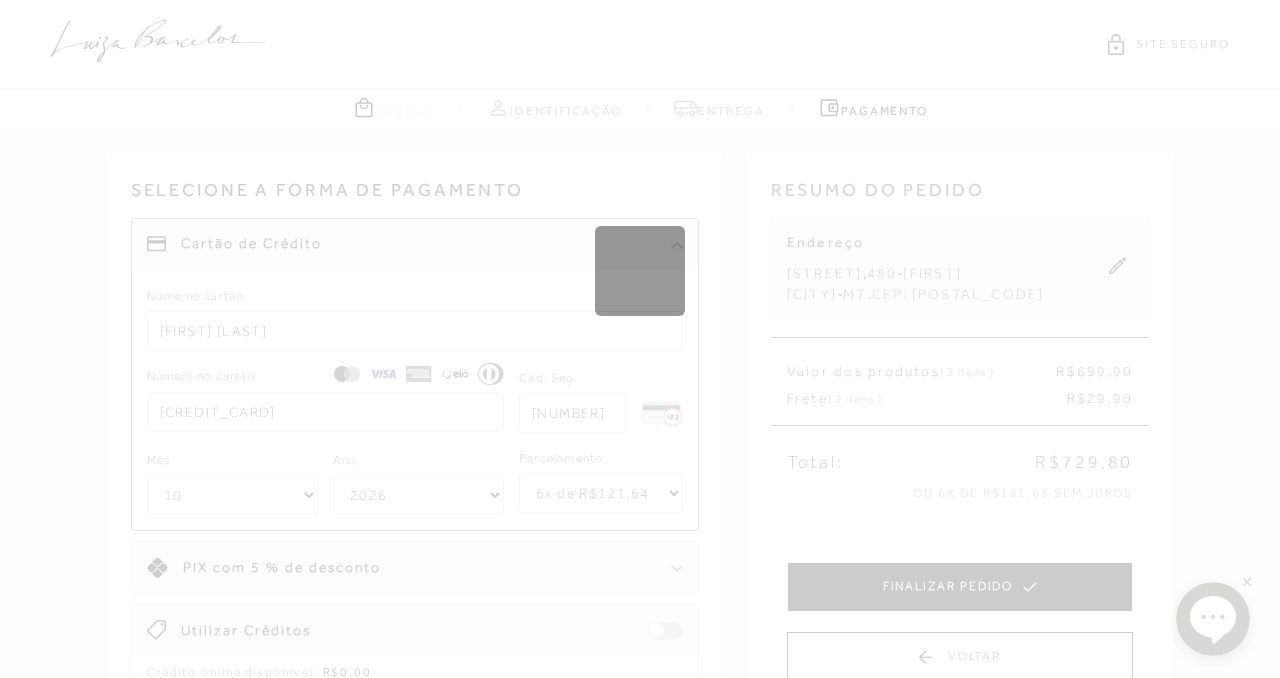 type 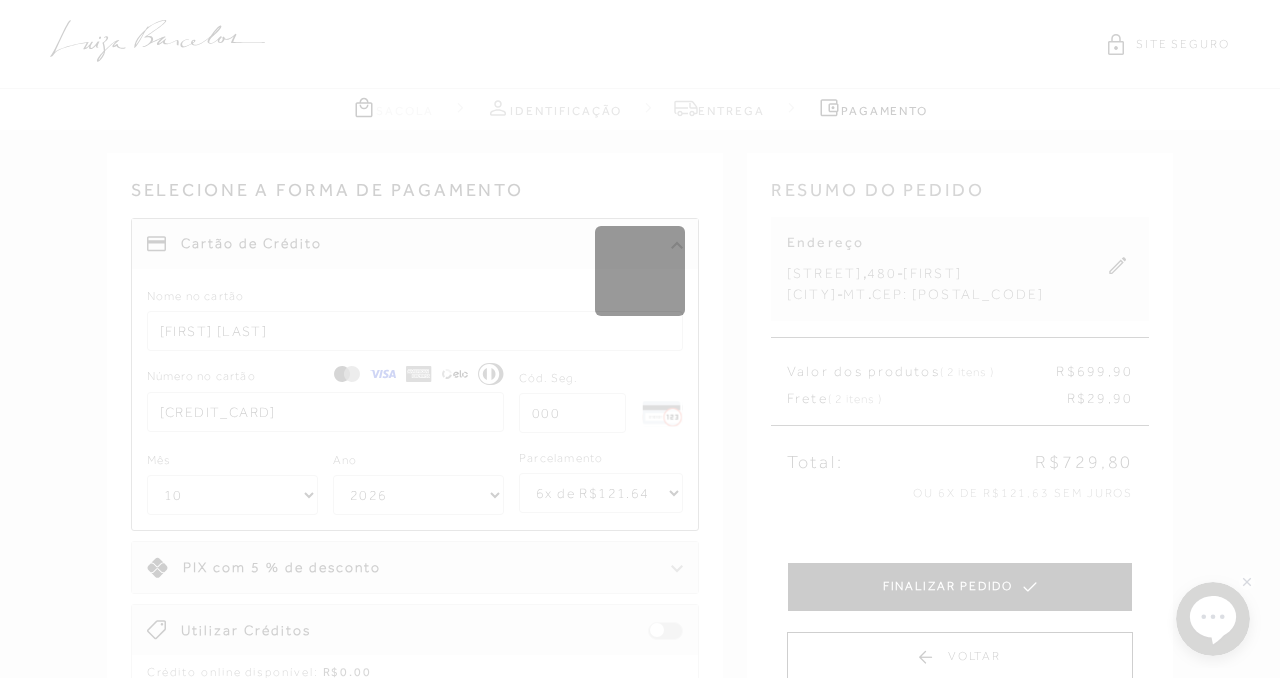 select on "1" 